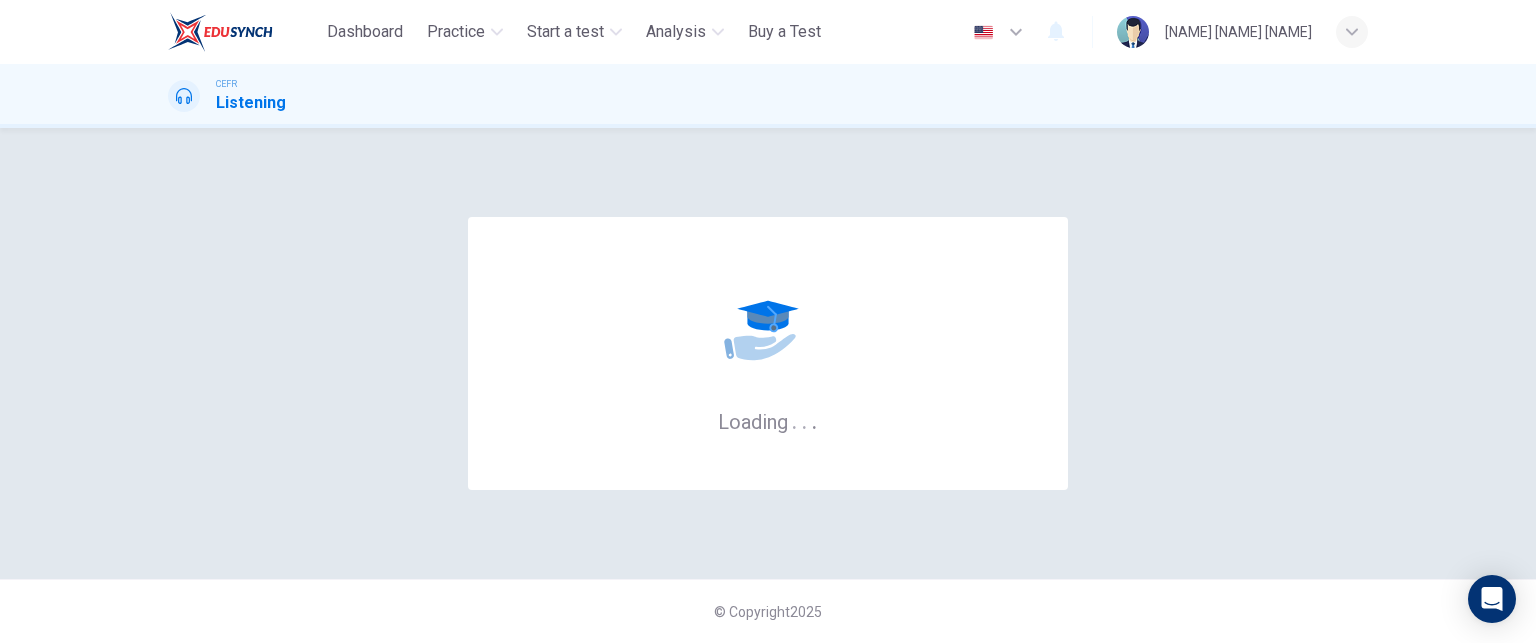 scroll, scrollTop: 0, scrollLeft: 0, axis: both 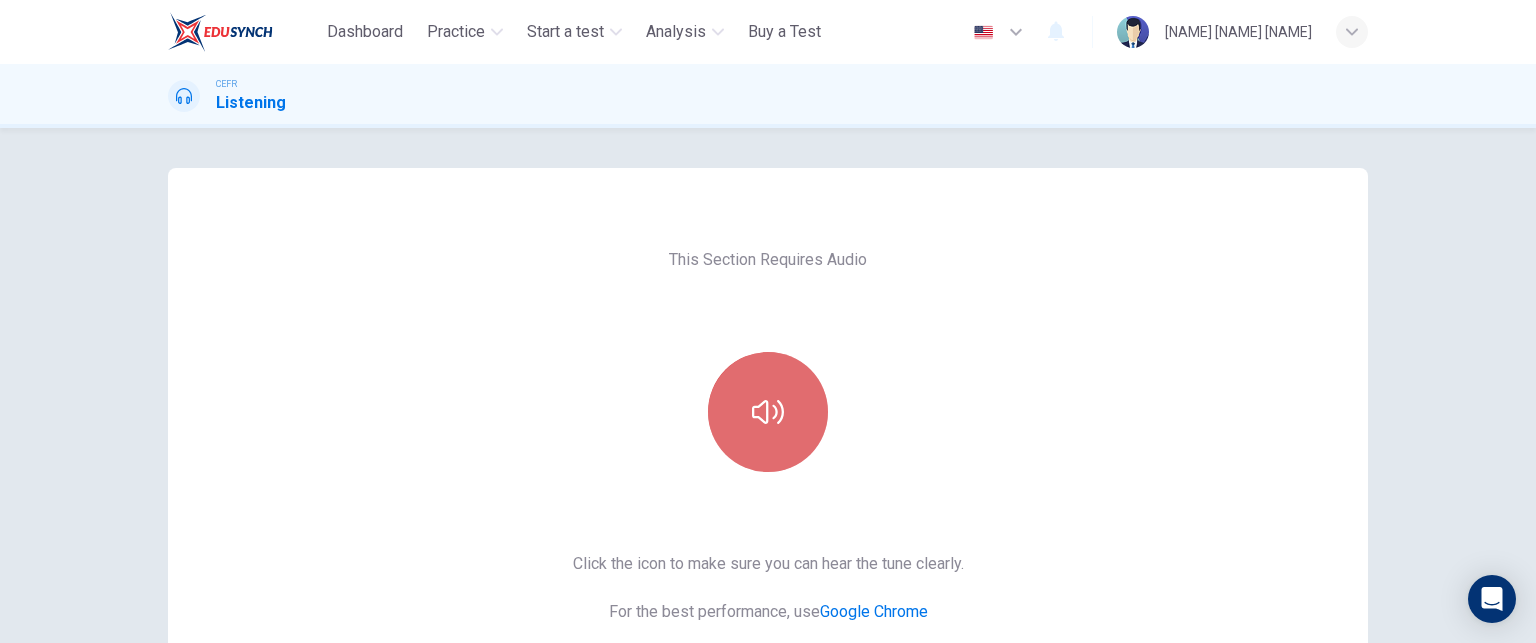 click at bounding box center (768, 412) 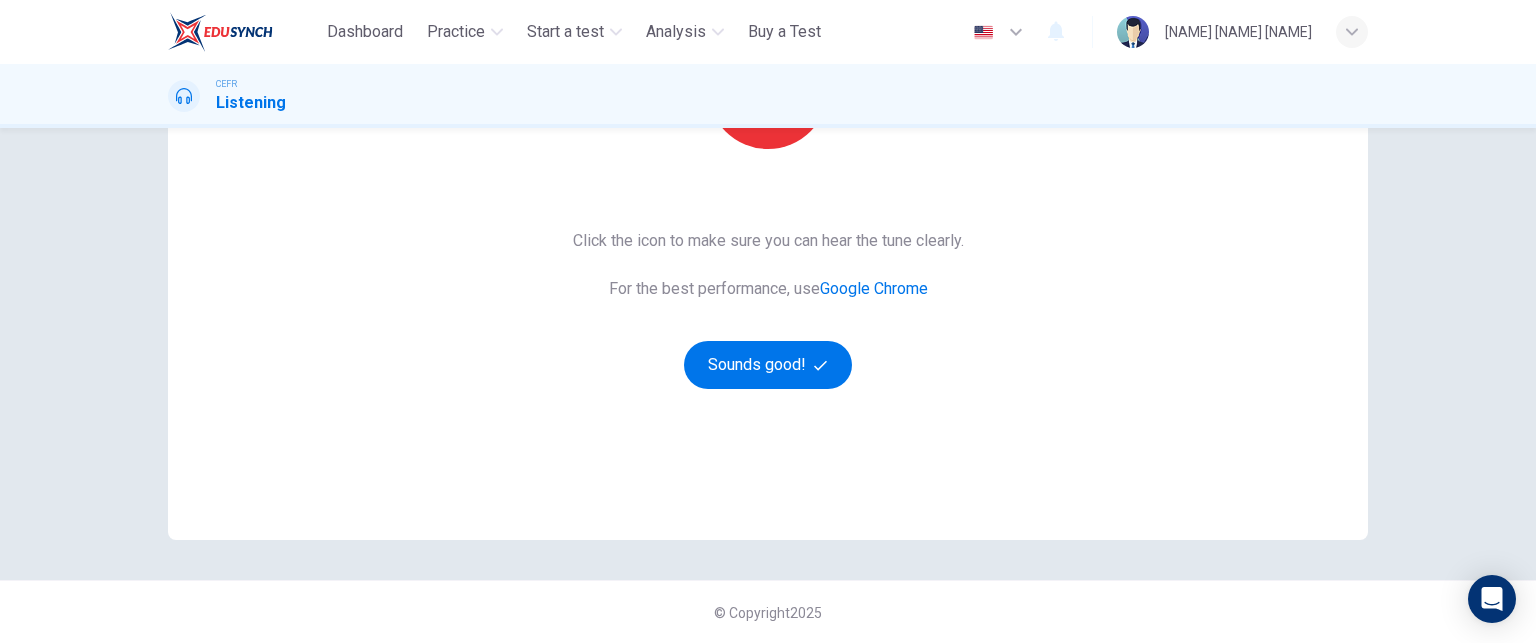 scroll, scrollTop: 324, scrollLeft: 0, axis: vertical 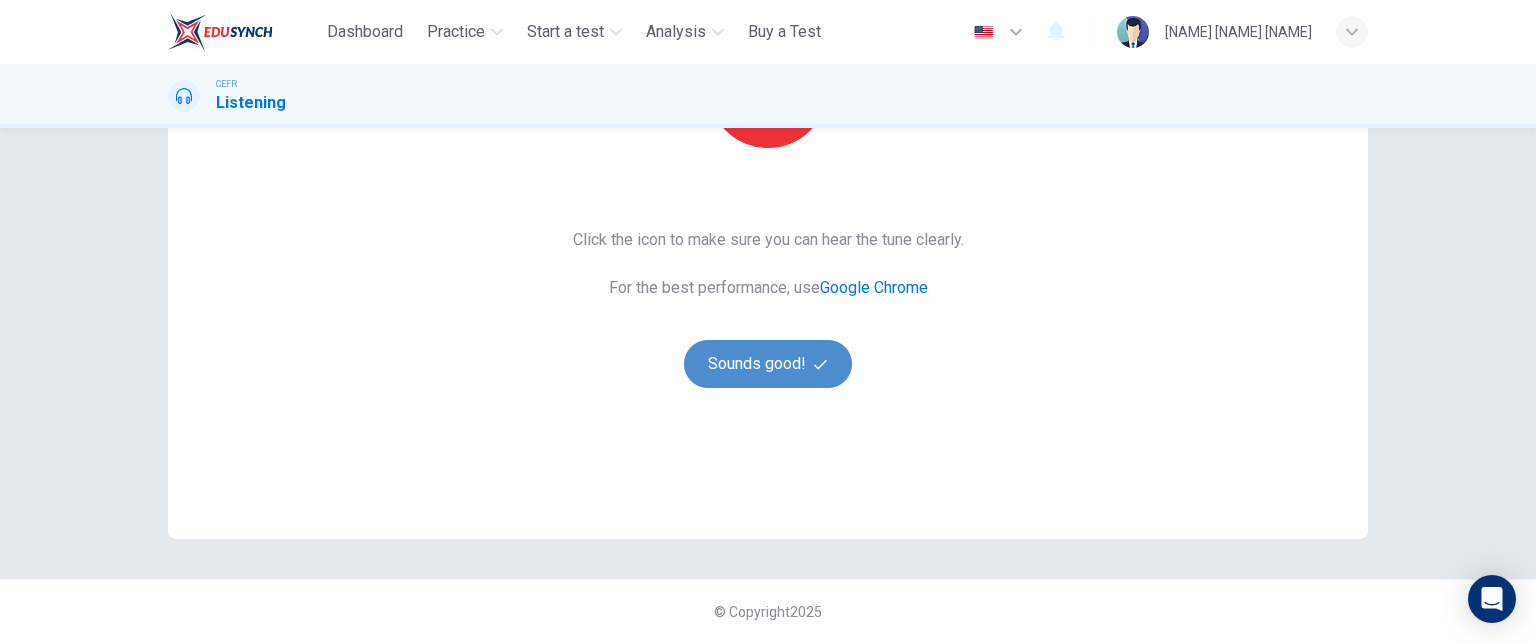 click on "Sounds good!" at bounding box center (768, 364) 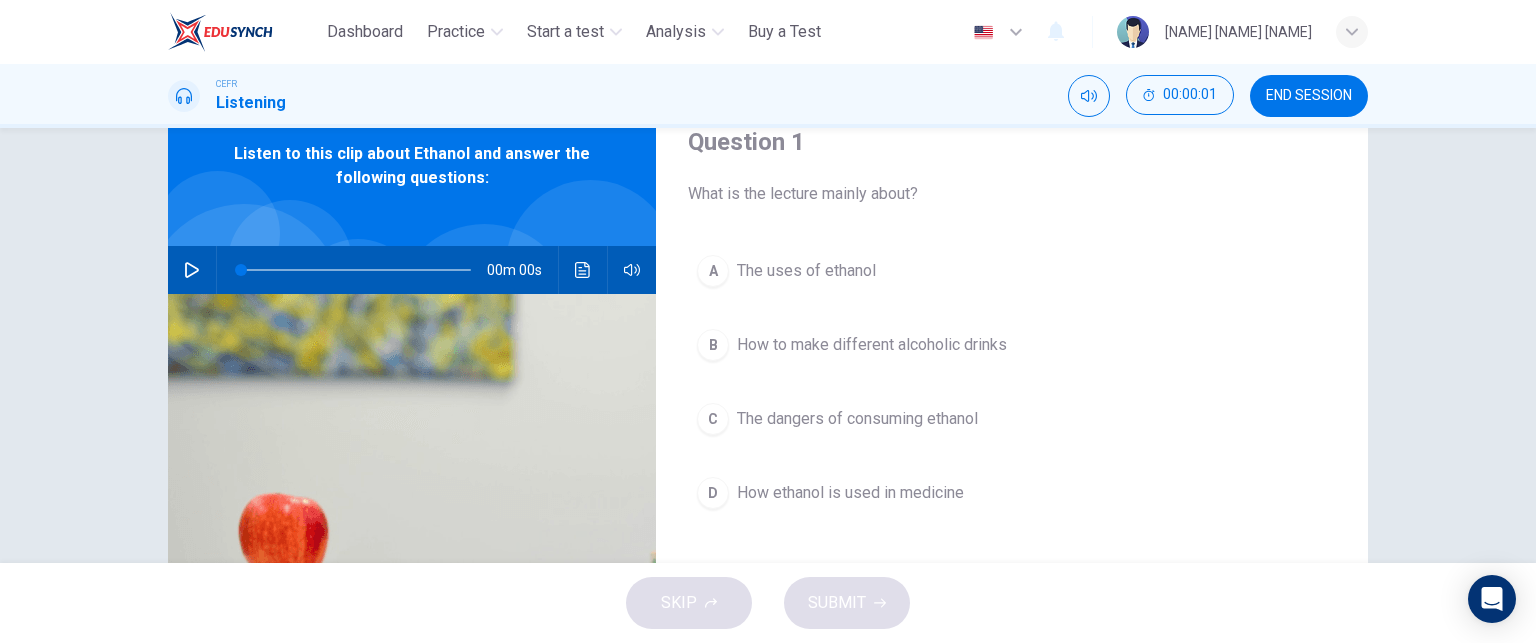 scroll, scrollTop: 0, scrollLeft: 0, axis: both 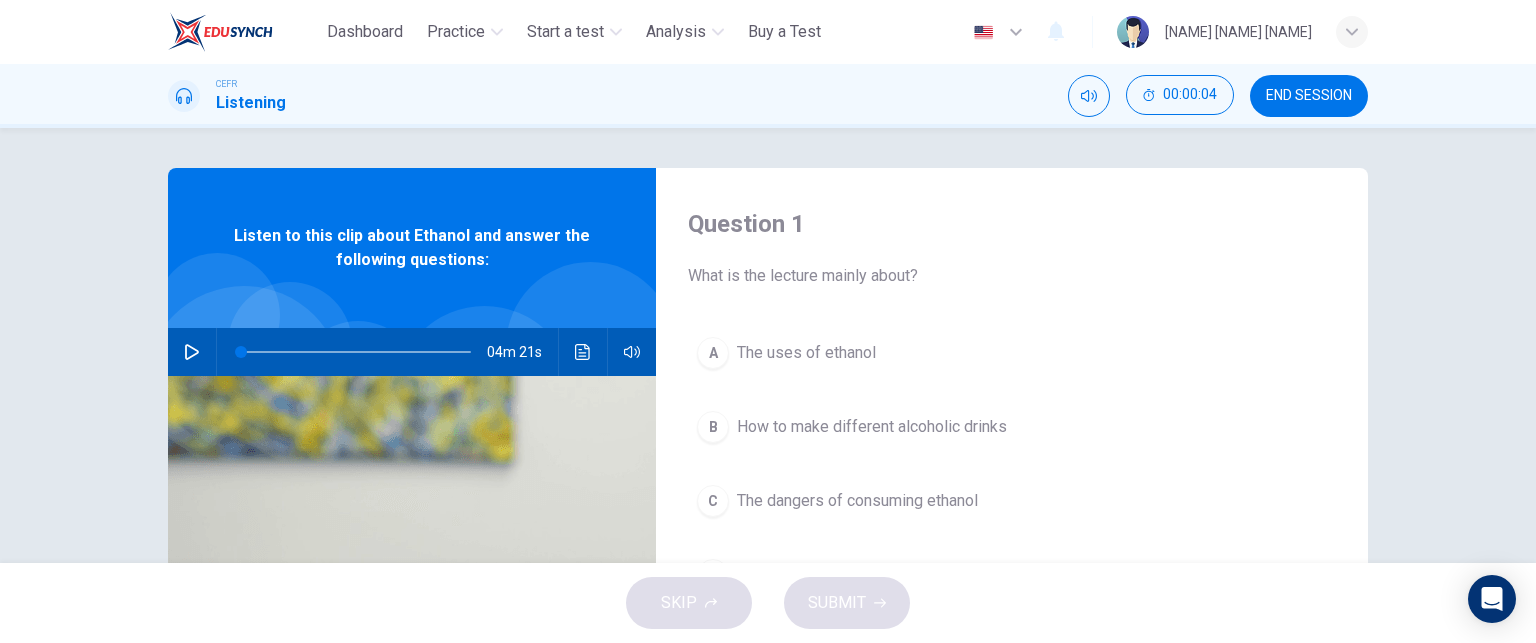 click at bounding box center [192, 352] 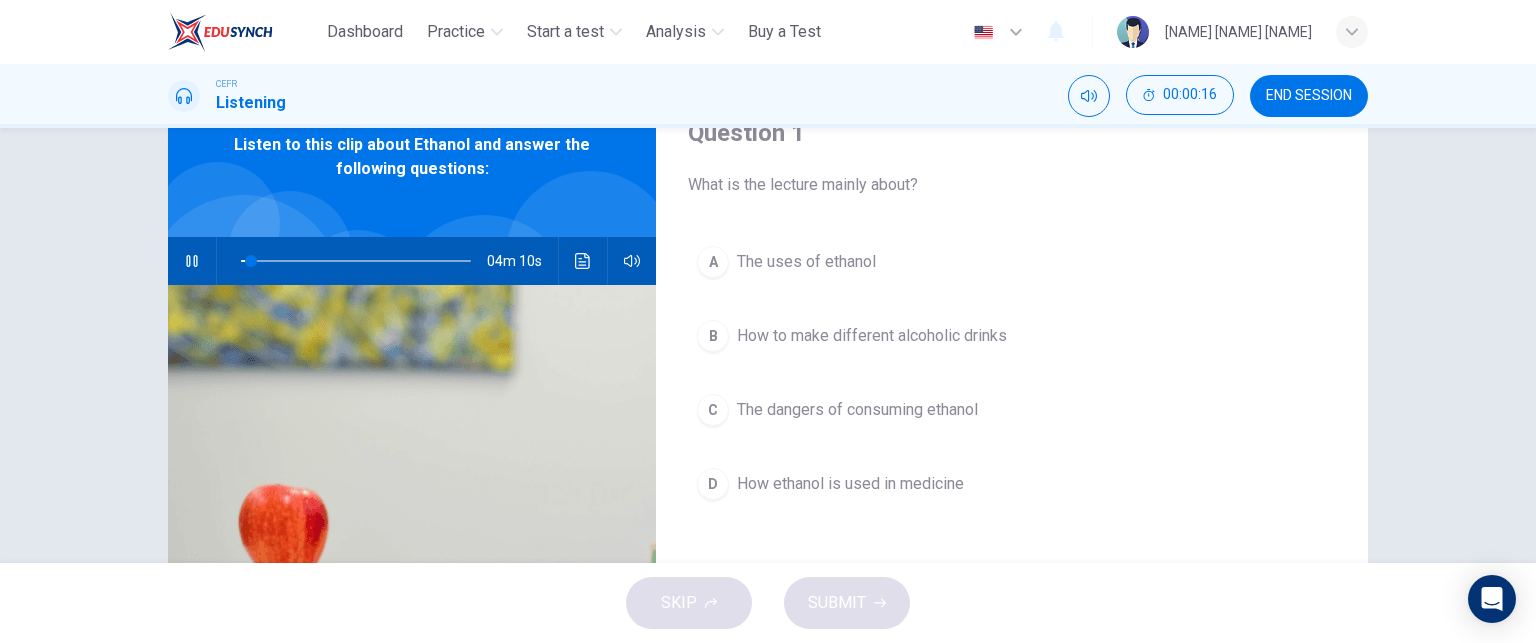 scroll, scrollTop: 96, scrollLeft: 0, axis: vertical 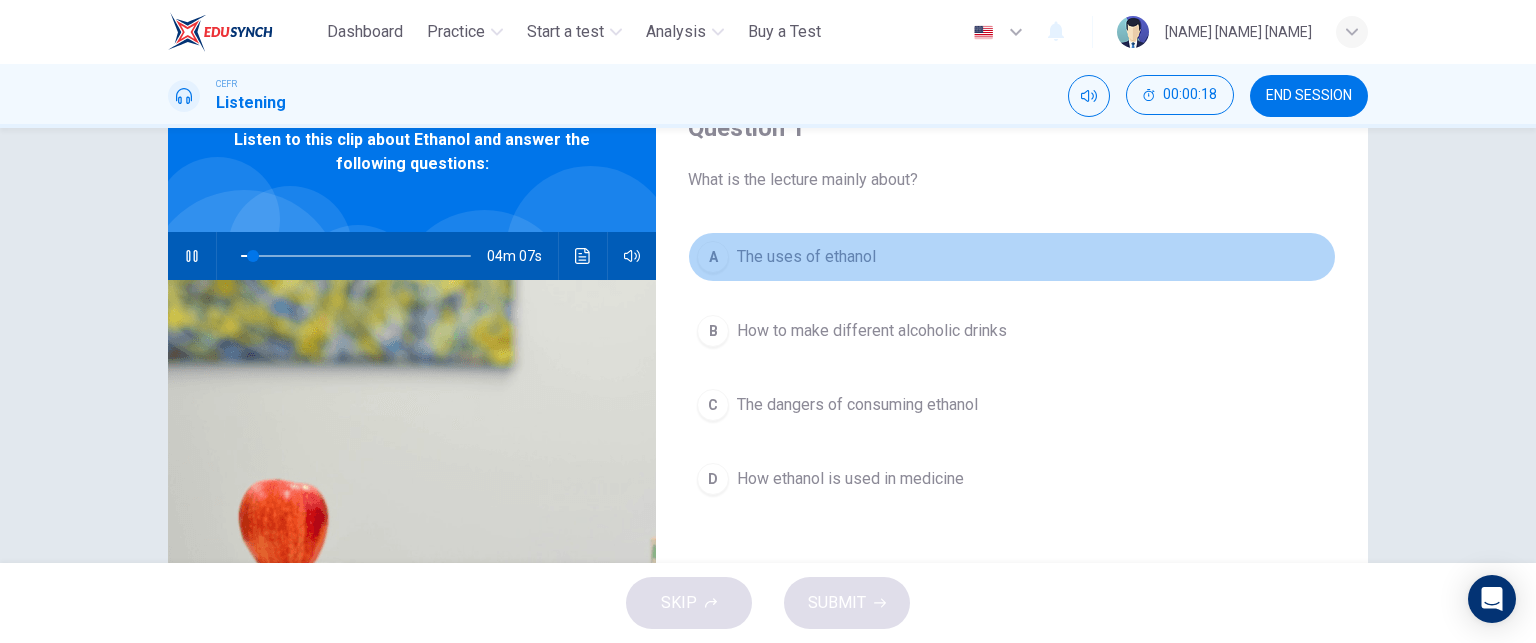 click on "A" at bounding box center [713, 257] 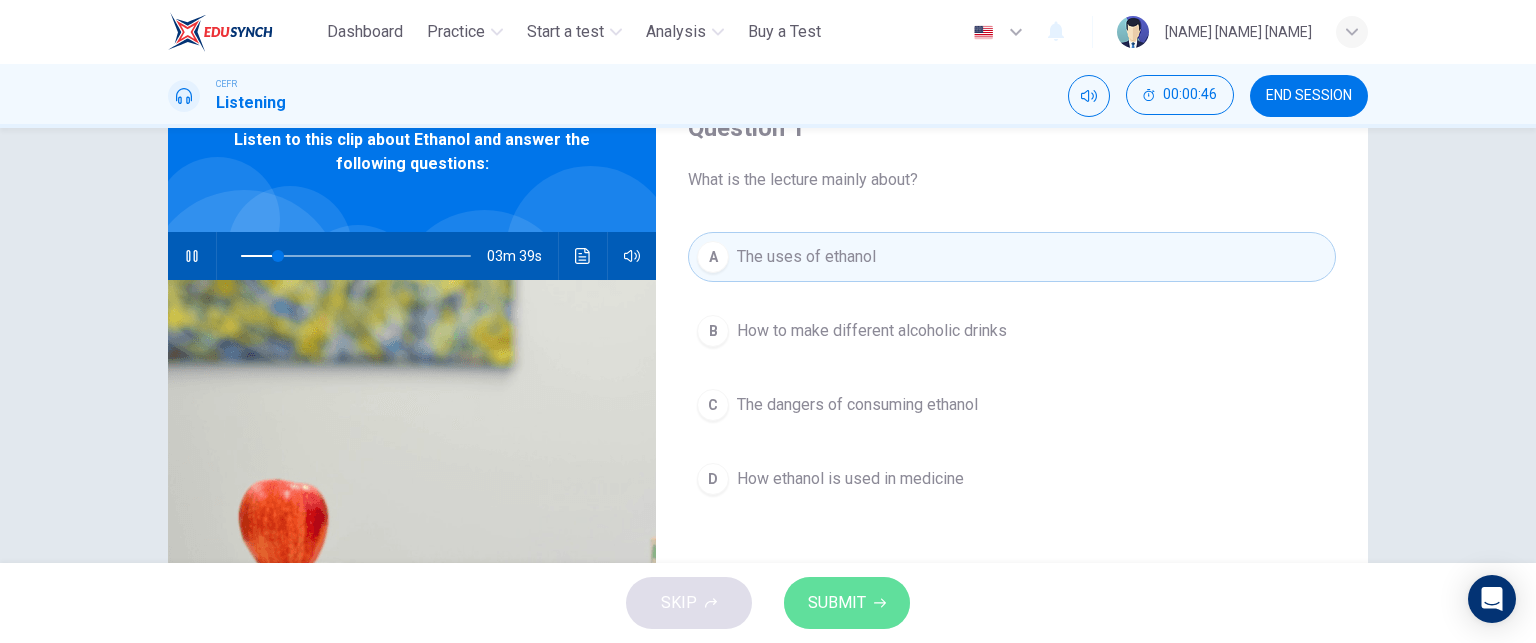 click on "SUBMIT" at bounding box center [837, 603] 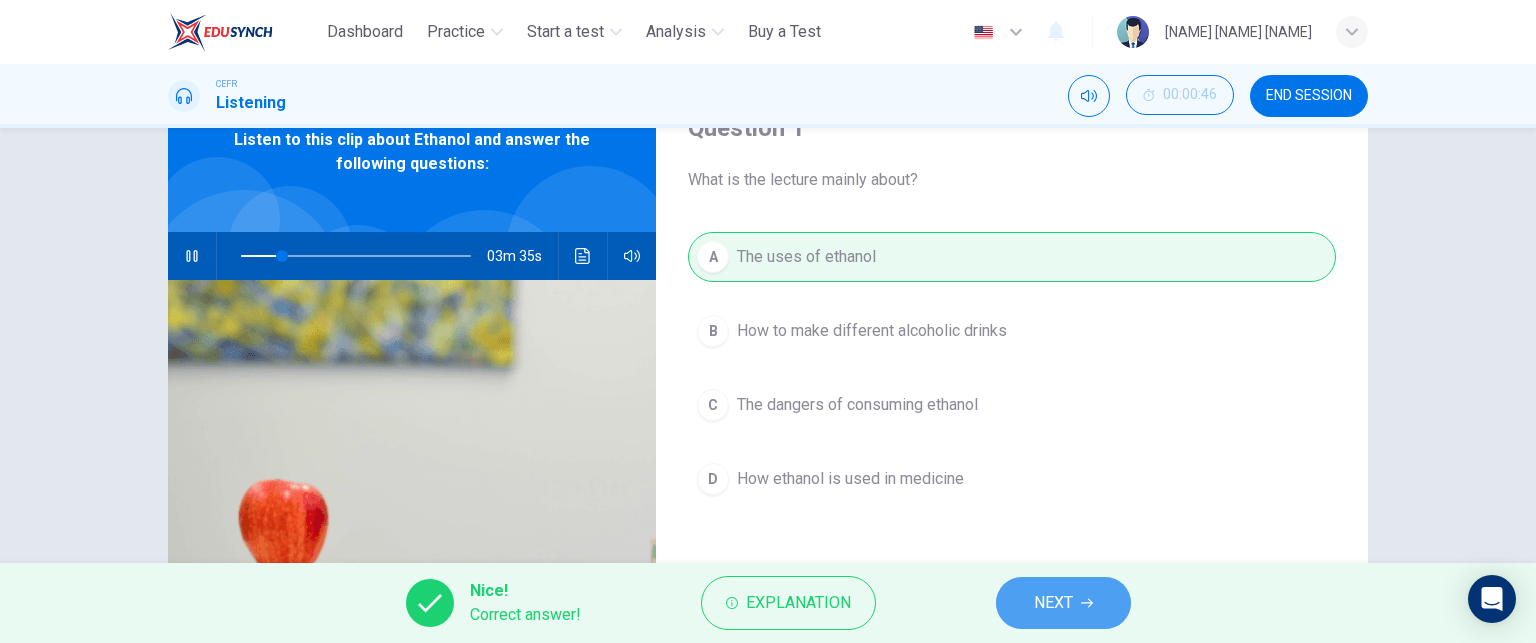 click on "NEXT" at bounding box center [1053, 603] 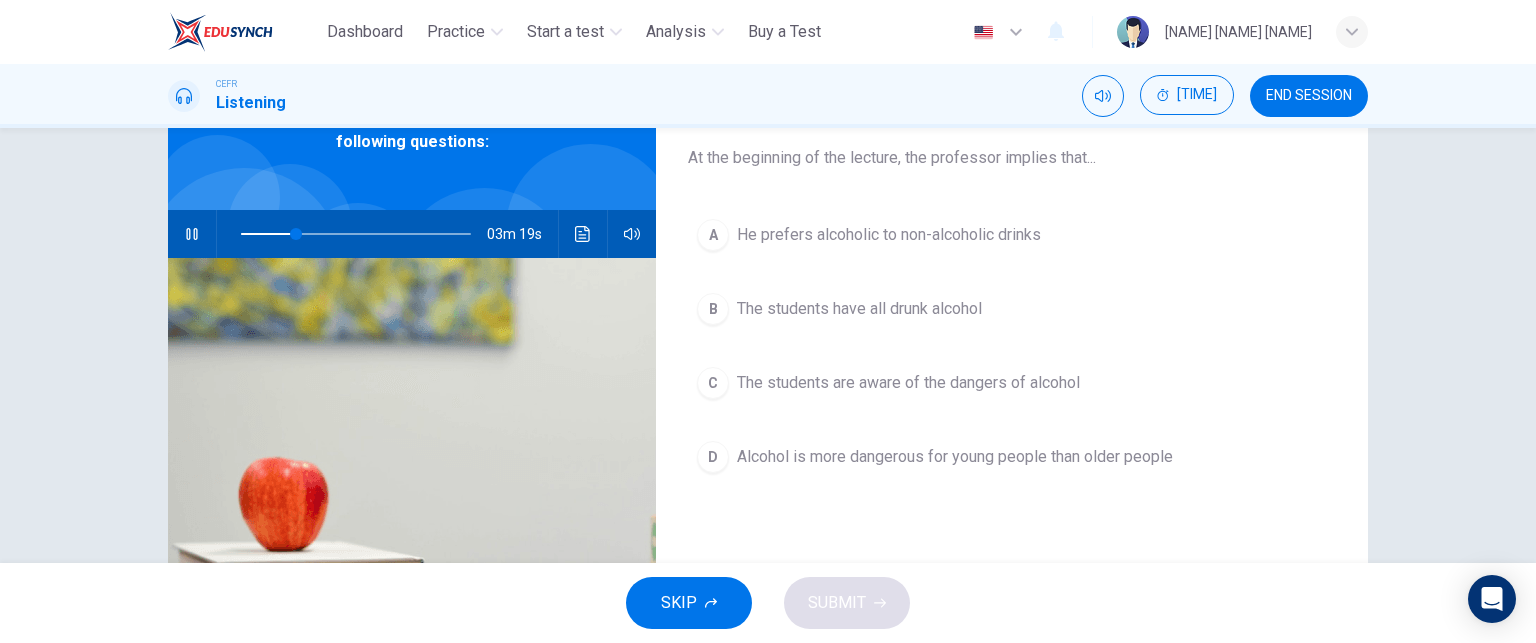 scroll, scrollTop: 119, scrollLeft: 0, axis: vertical 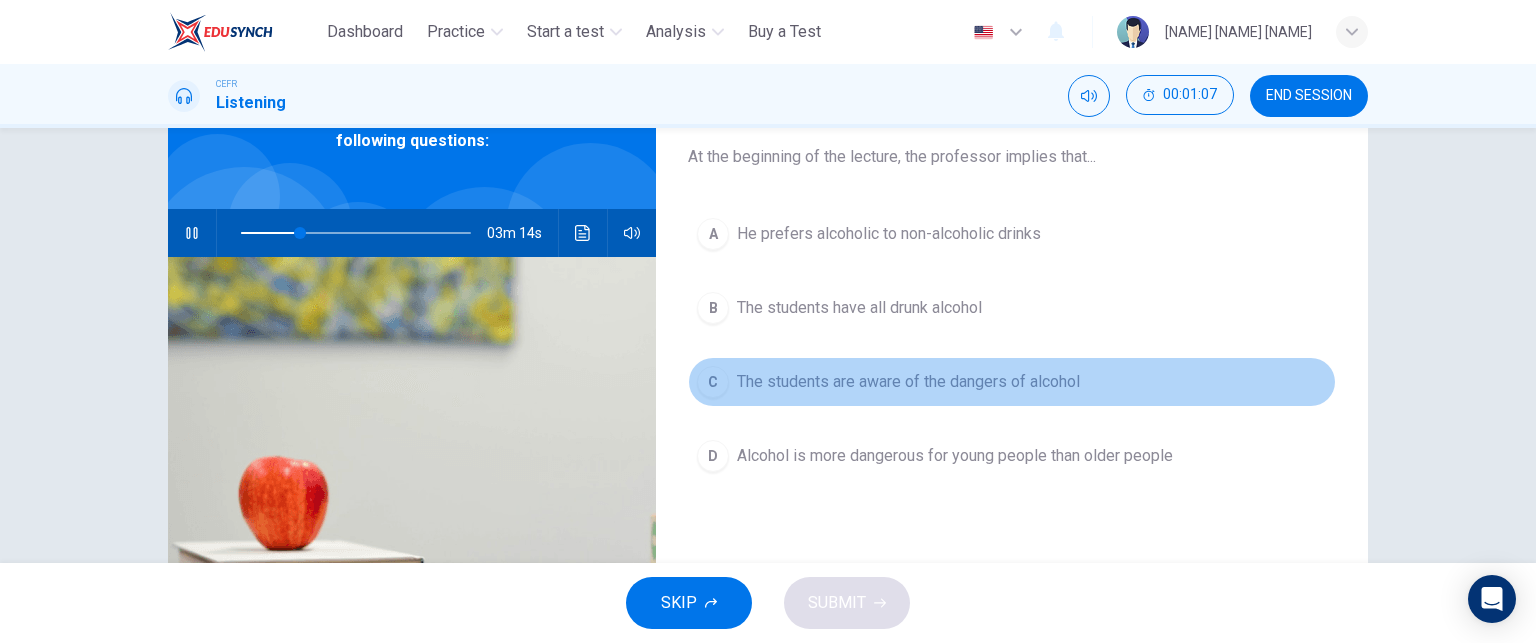 click on "C The students are aware of the dangers of alcohol" at bounding box center (1012, 382) 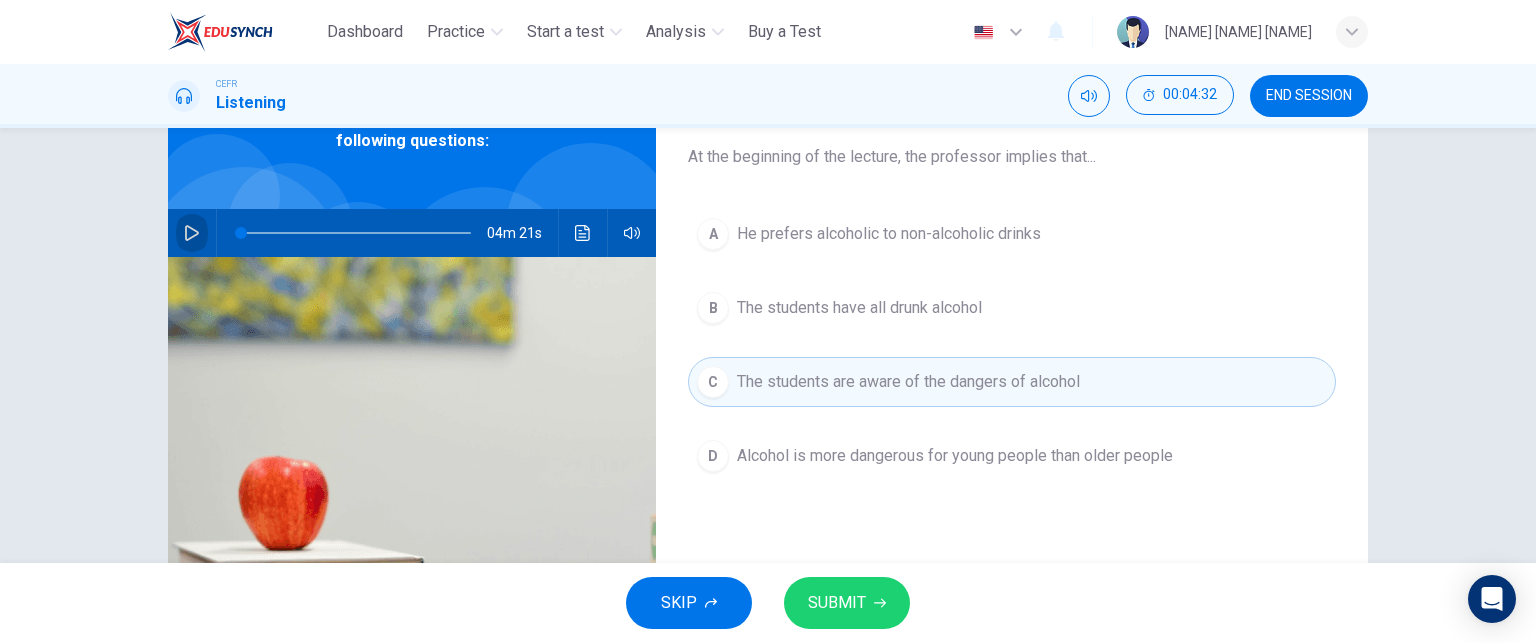 click at bounding box center [192, 233] 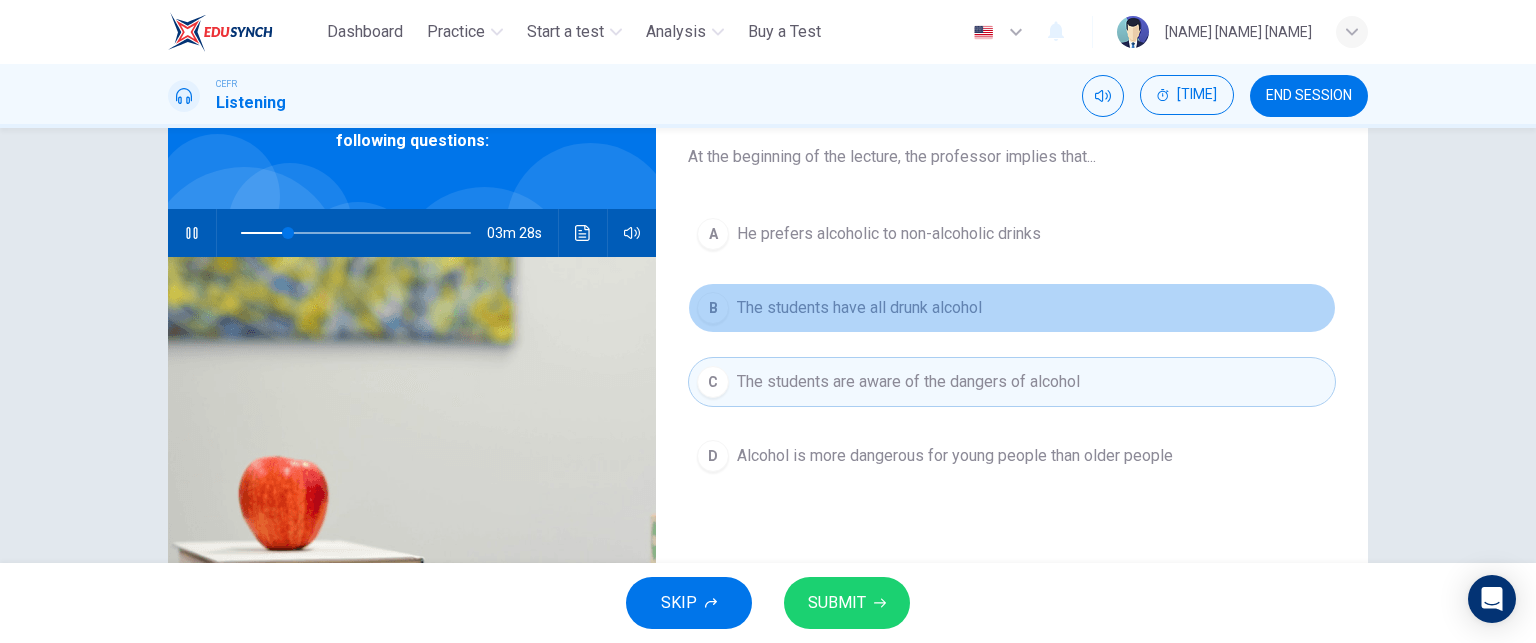 click on "B" at bounding box center (713, 234) 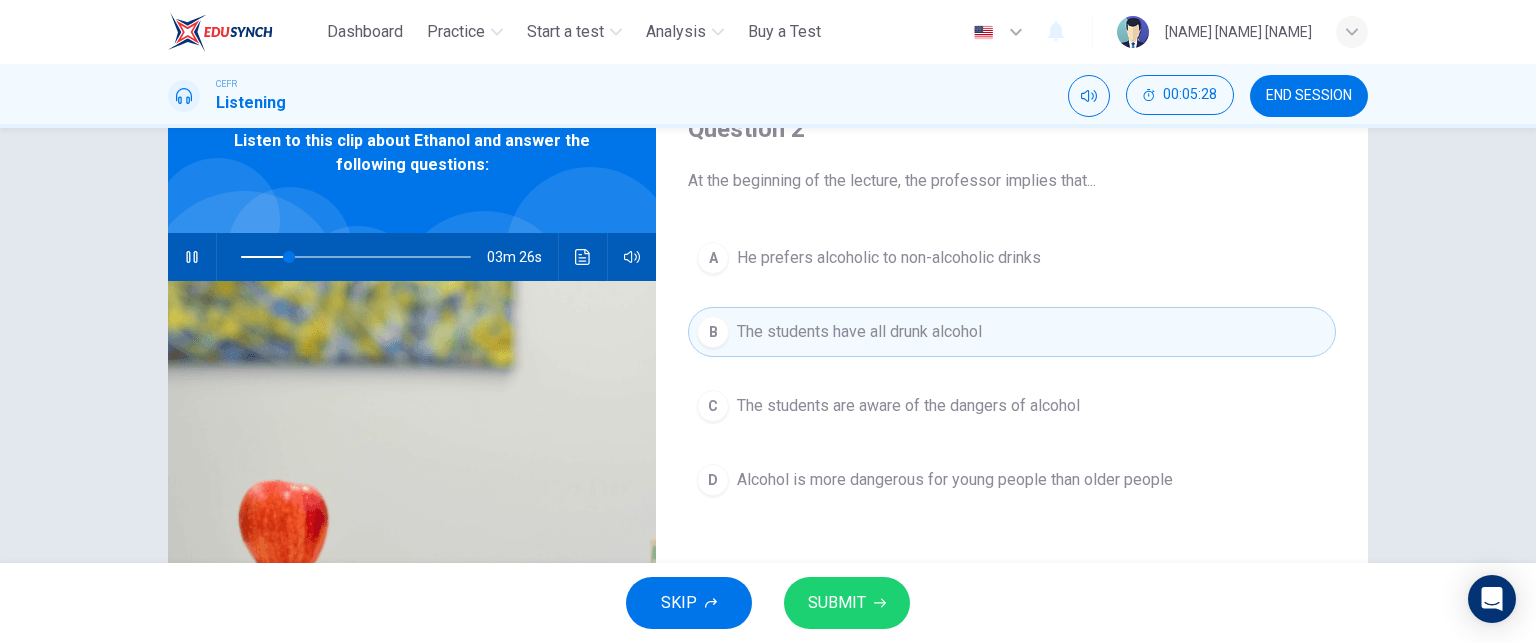 scroll, scrollTop: 98, scrollLeft: 0, axis: vertical 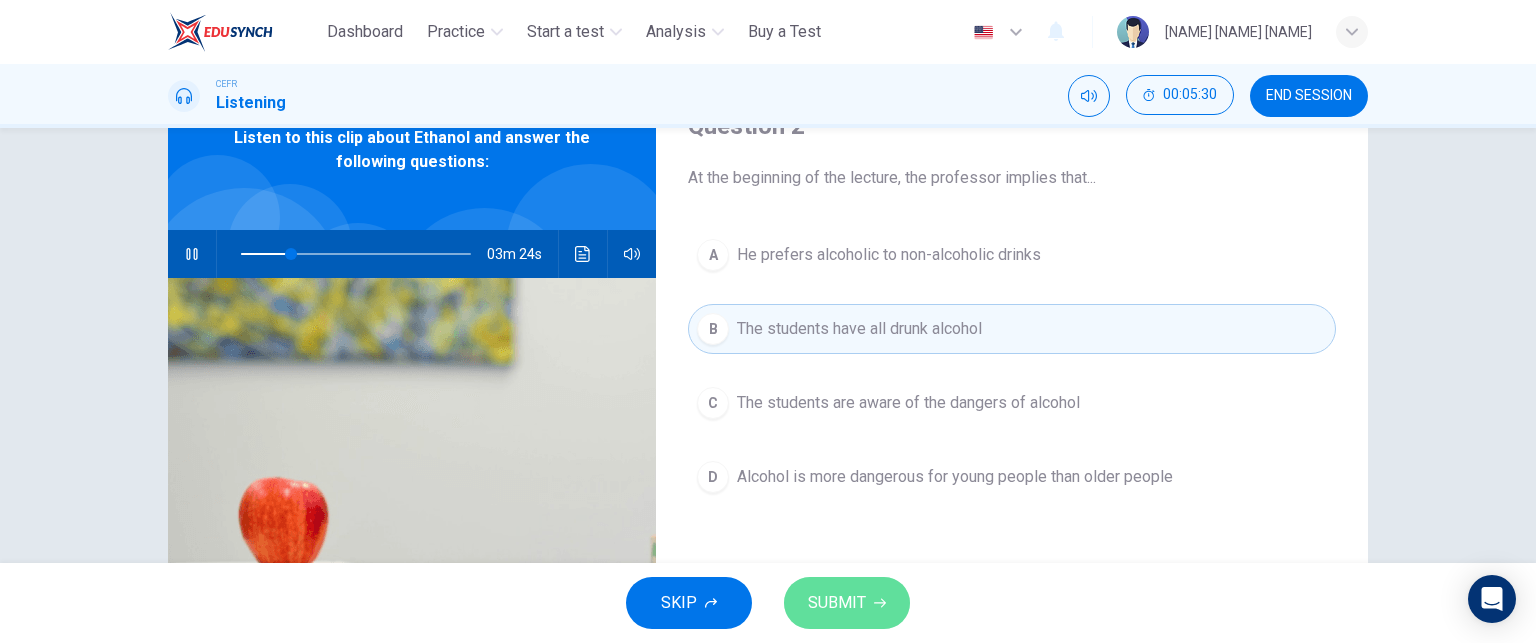 click on "SUBMIT" at bounding box center (837, 603) 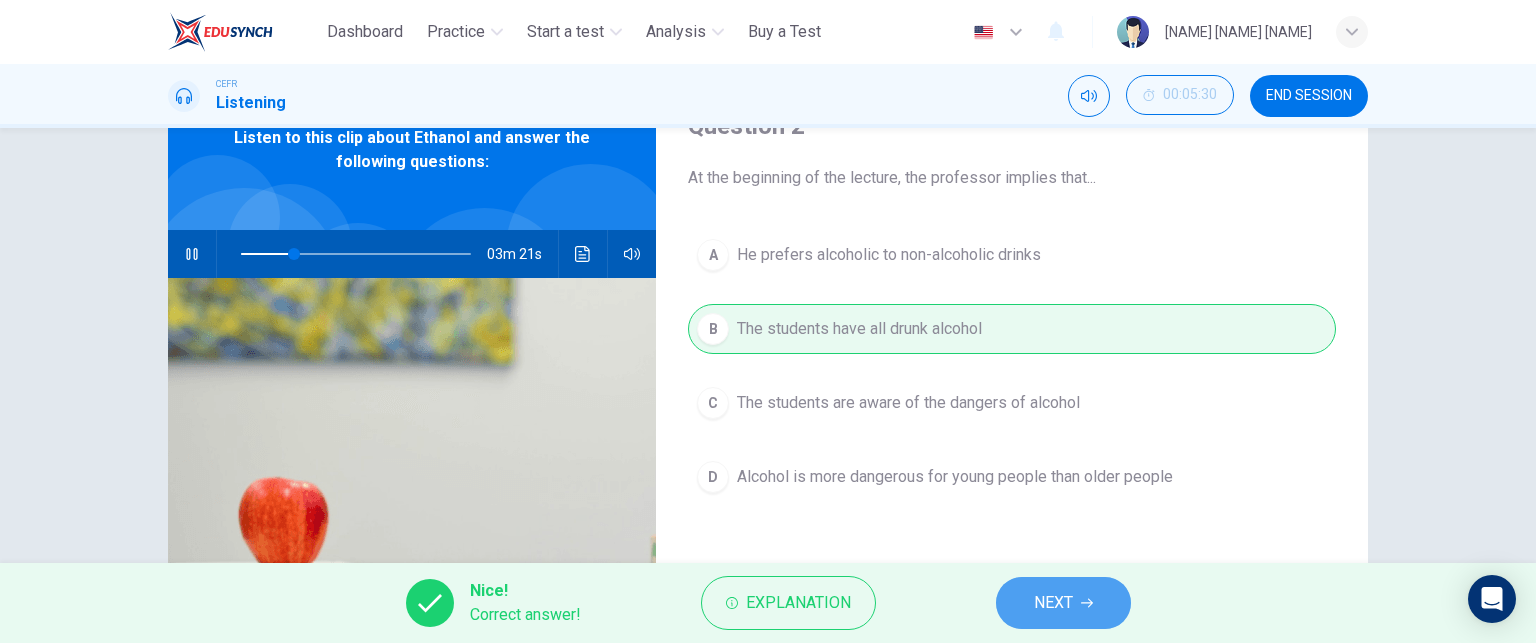 click on "NEXT" at bounding box center (1063, 603) 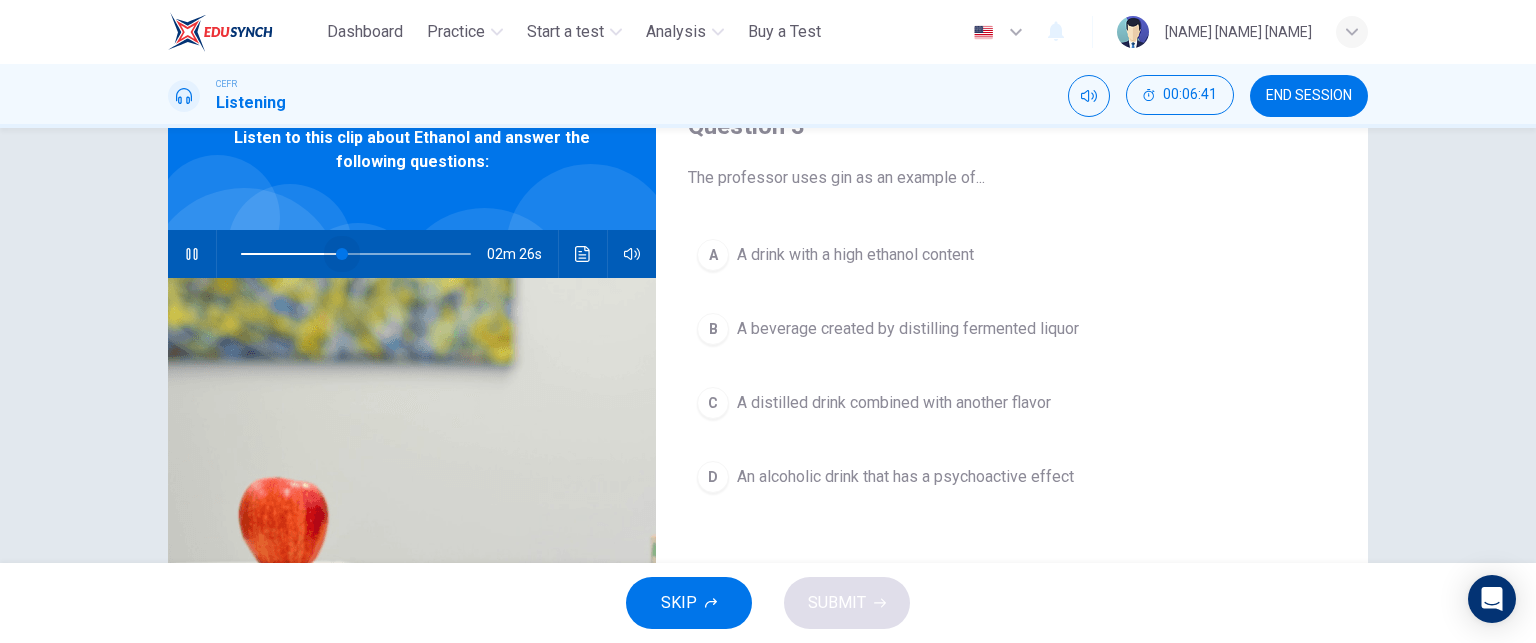 click at bounding box center (342, 254) 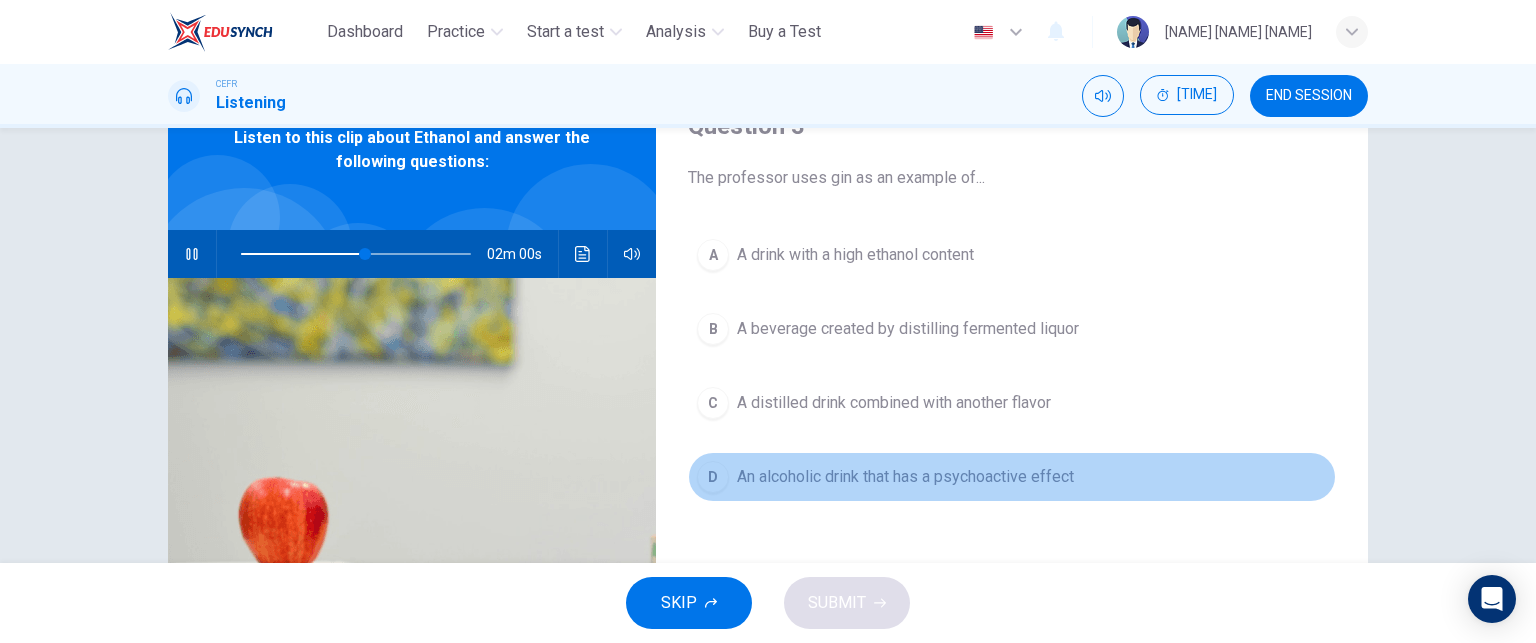 click on "D" at bounding box center [713, 255] 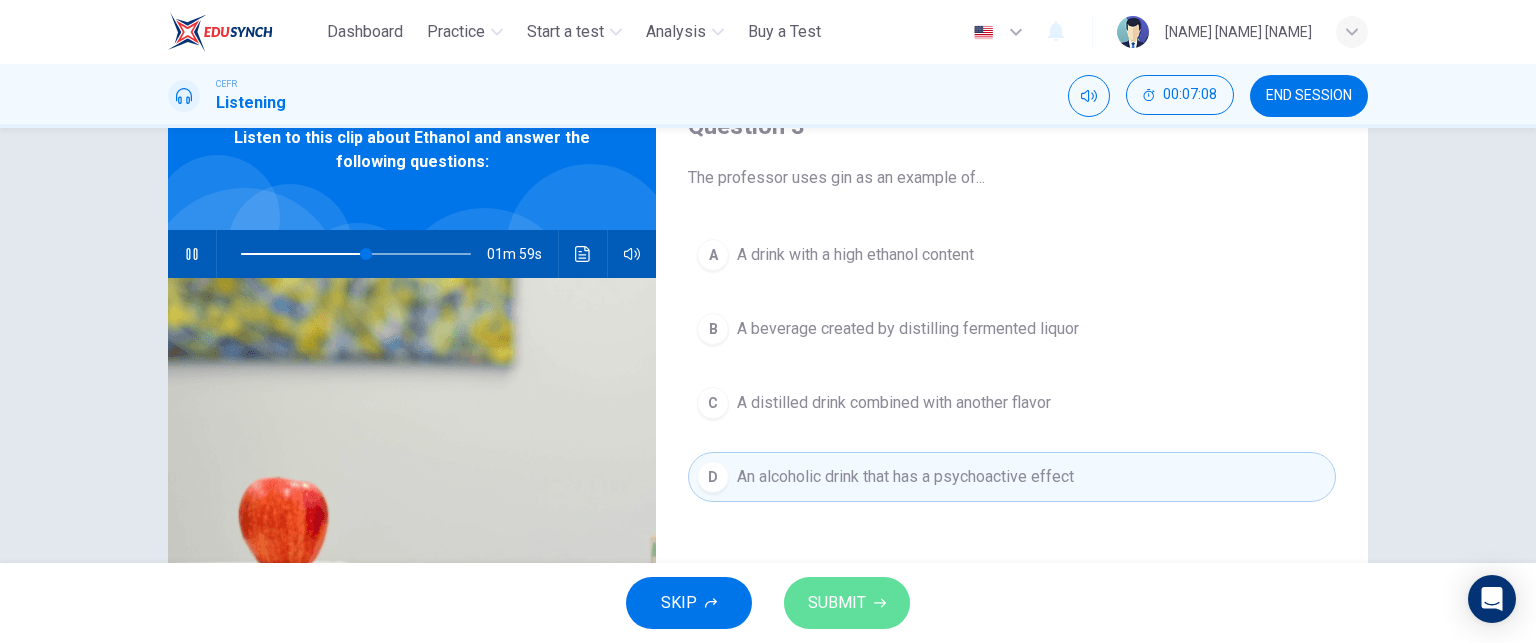 click on "SUBMIT" at bounding box center (837, 603) 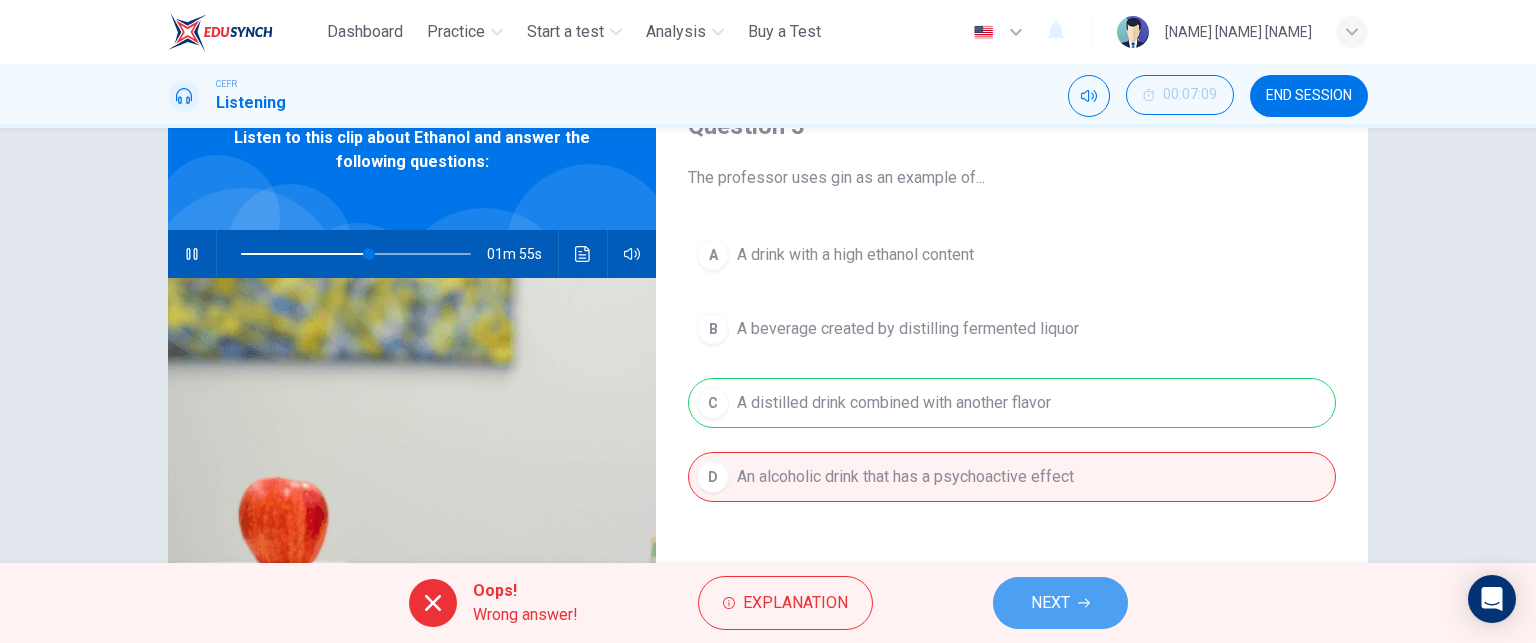 click on "NEXT" at bounding box center [1050, 603] 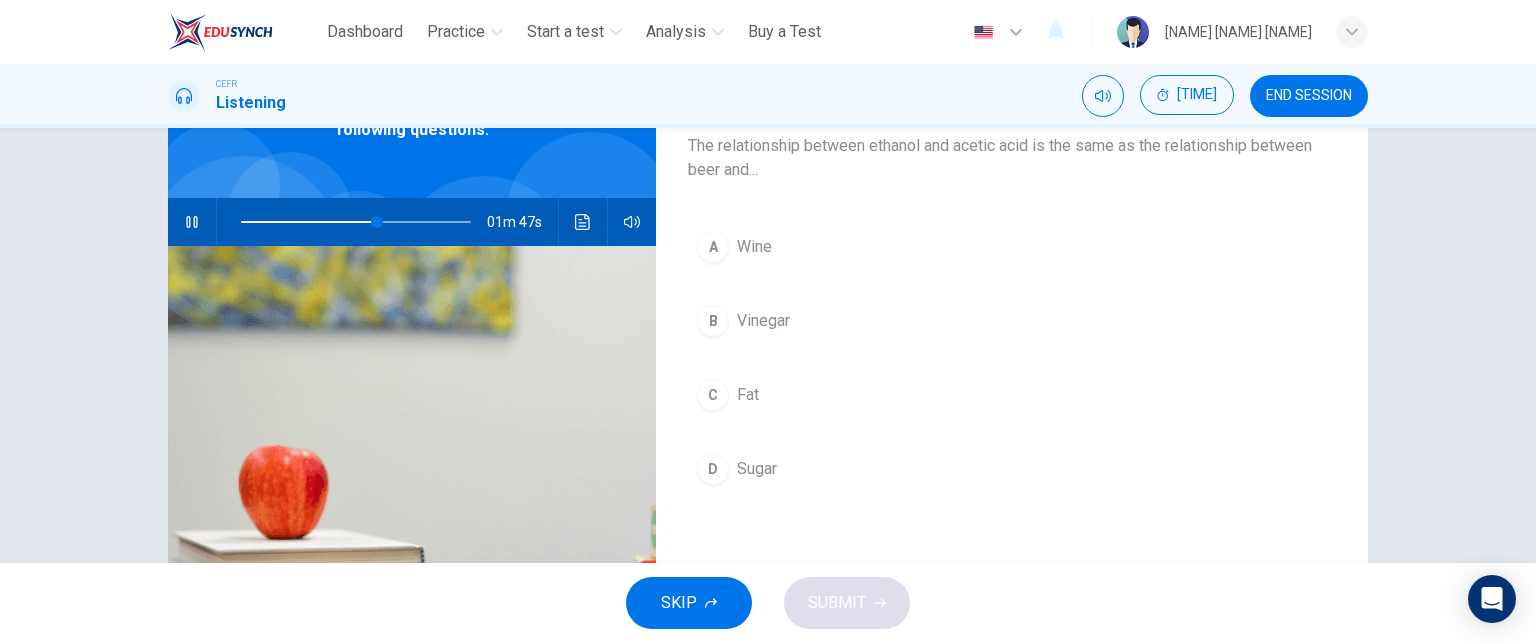 scroll, scrollTop: 120, scrollLeft: 0, axis: vertical 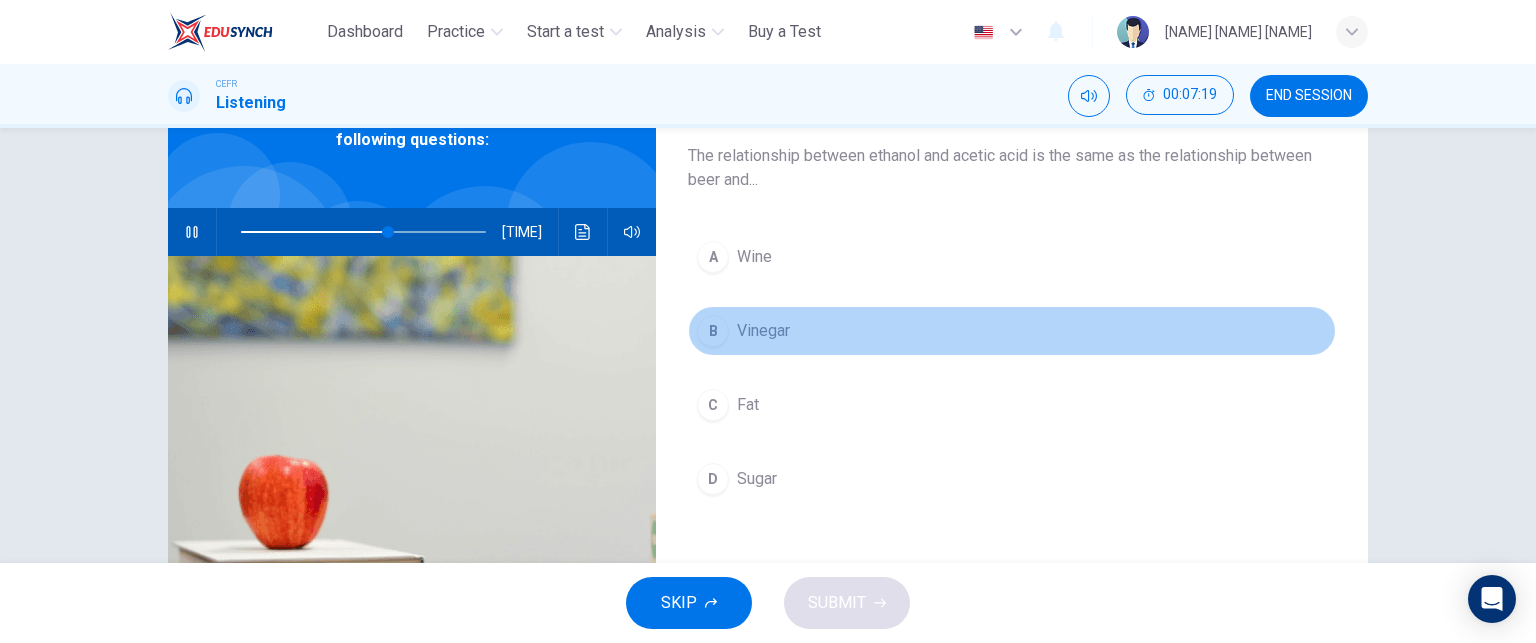click on "B" at bounding box center (713, 257) 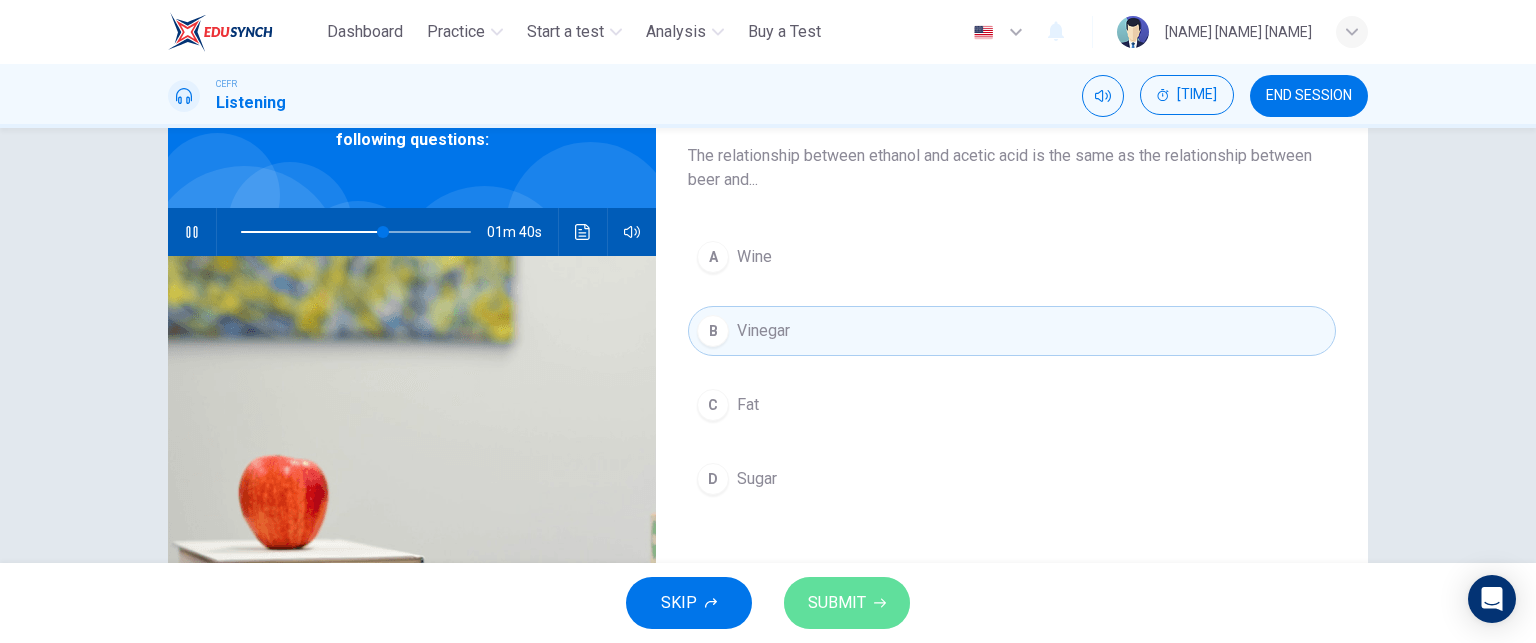 click on "SUBMIT" at bounding box center [837, 603] 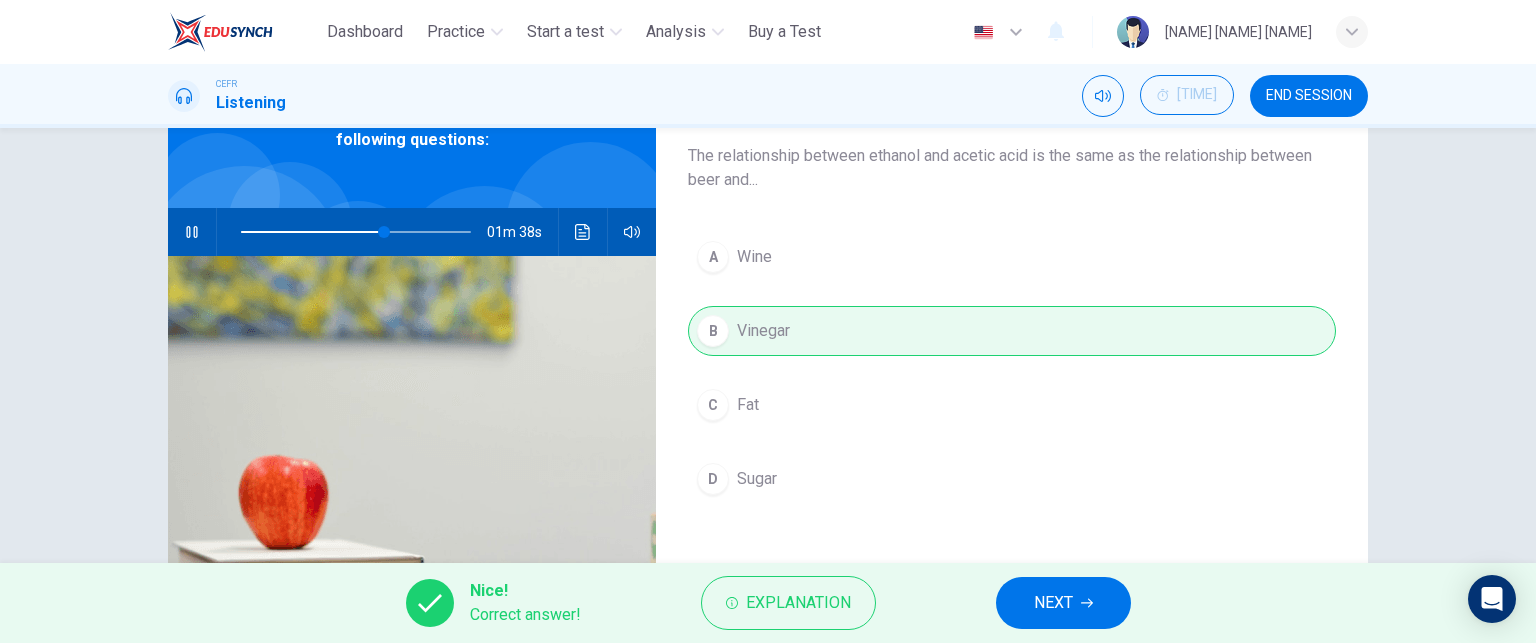 drag, startPoint x: 1079, startPoint y: 570, endPoint x: 1079, endPoint y: 594, distance: 24 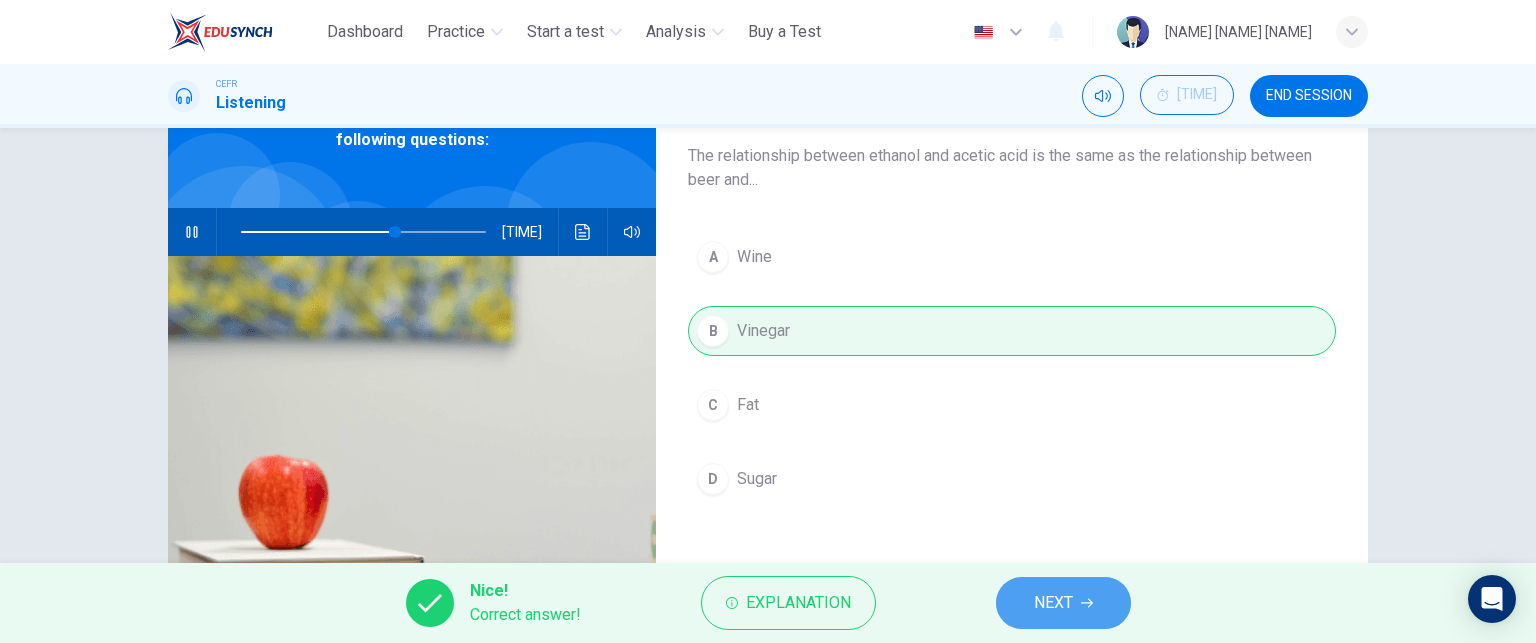 click on "NEXT" at bounding box center [1063, 603] 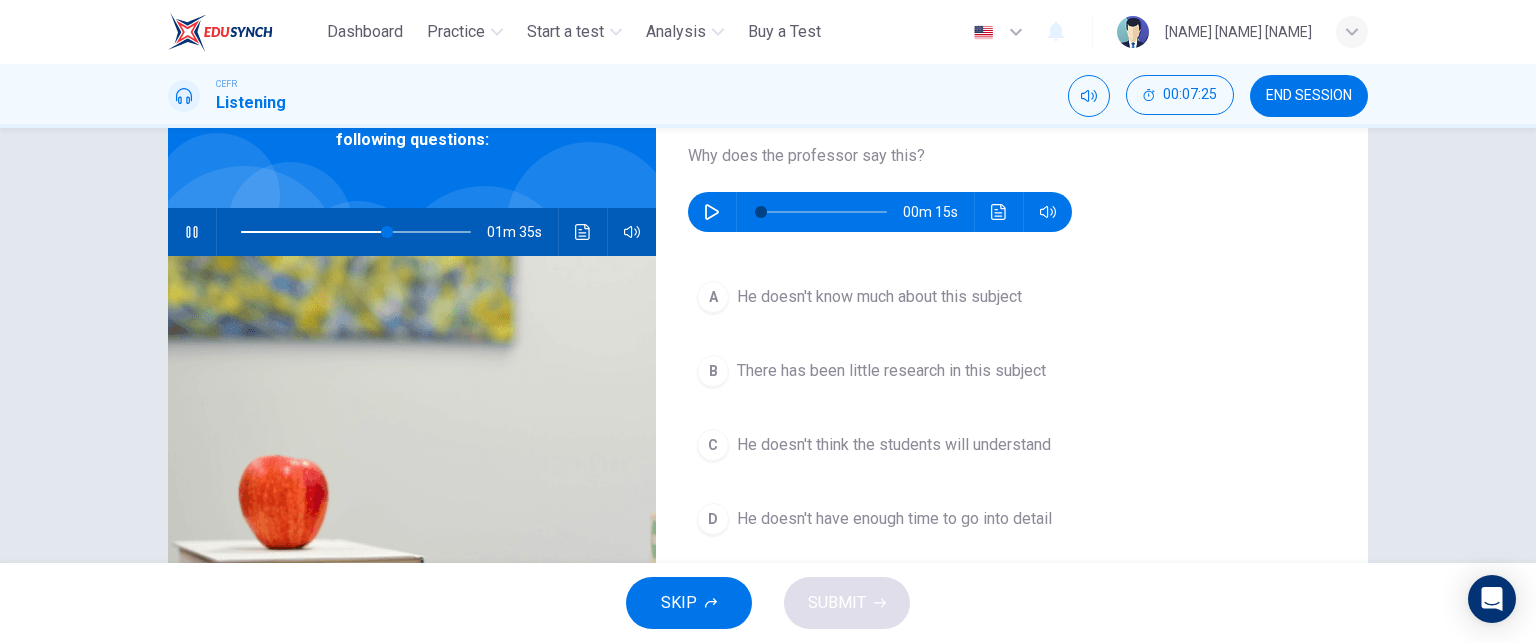 click at bounding box center [191, 232] 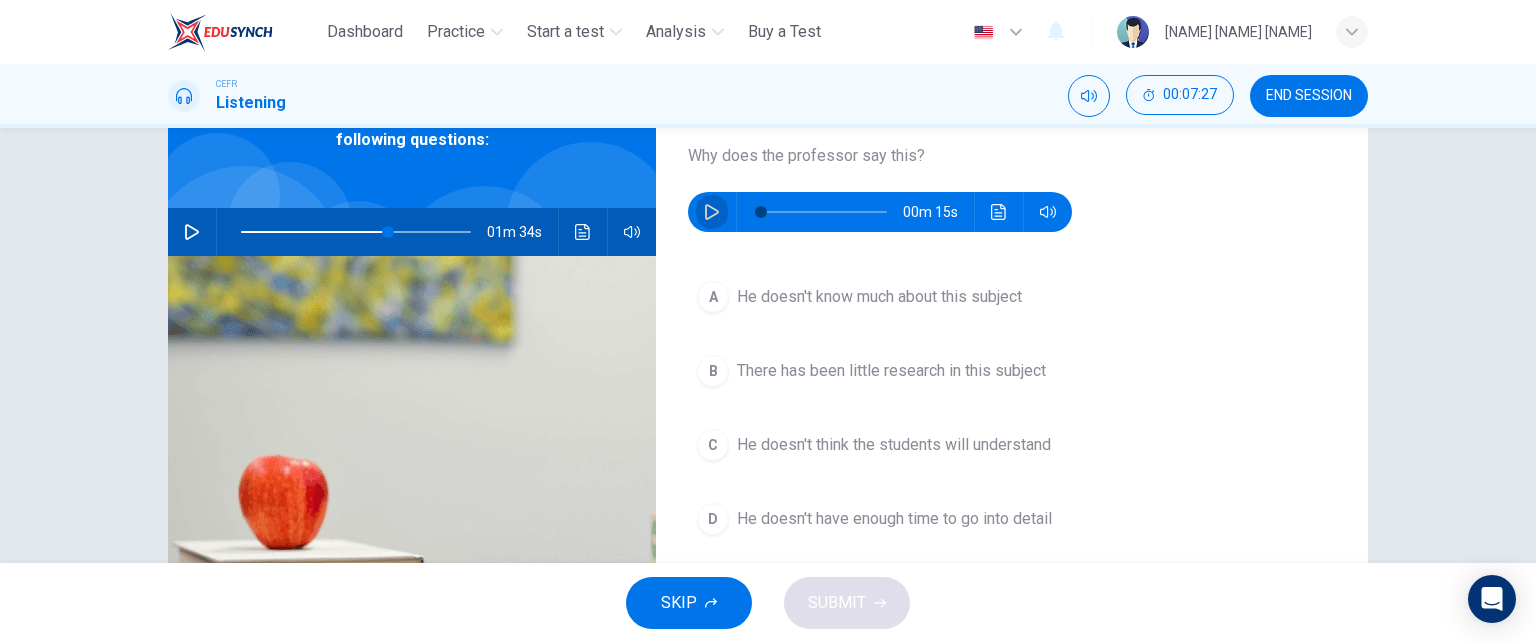click at bounding box center (712, 212) 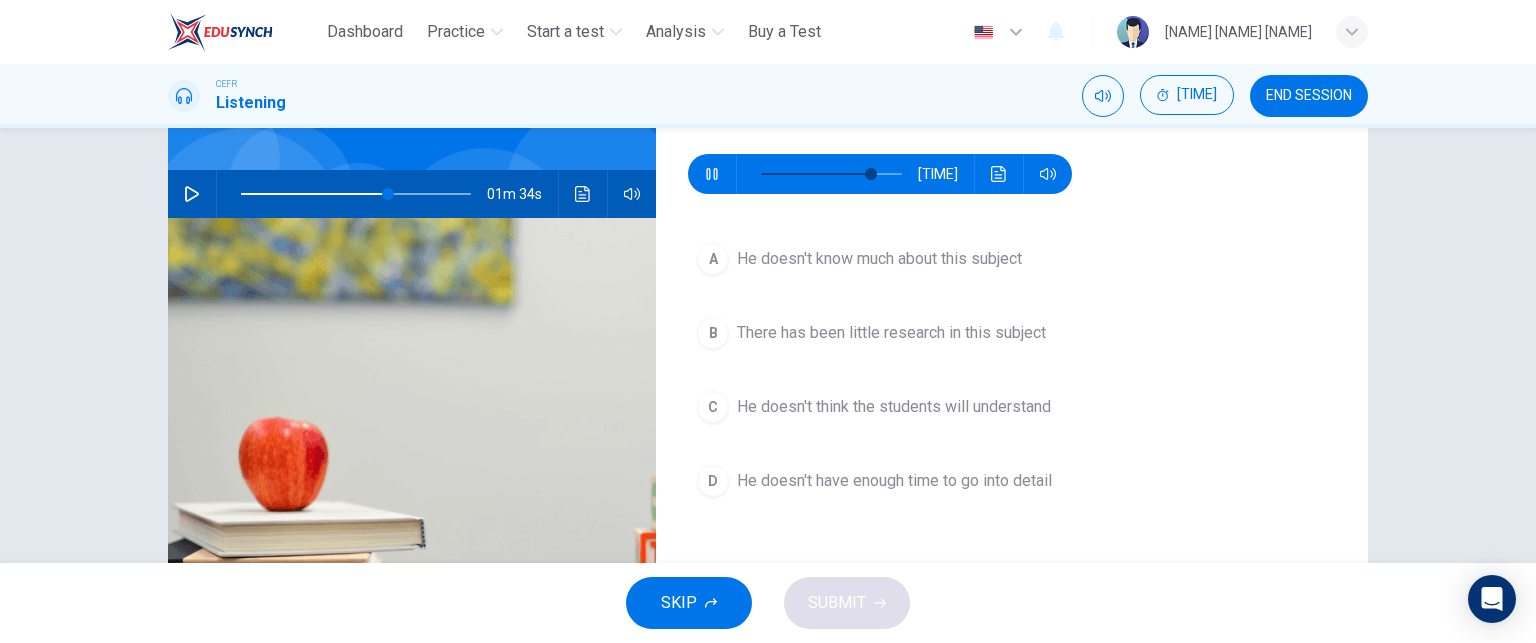 scroll, scrollTop: 156, scrollLeft: 0, axis: vertical 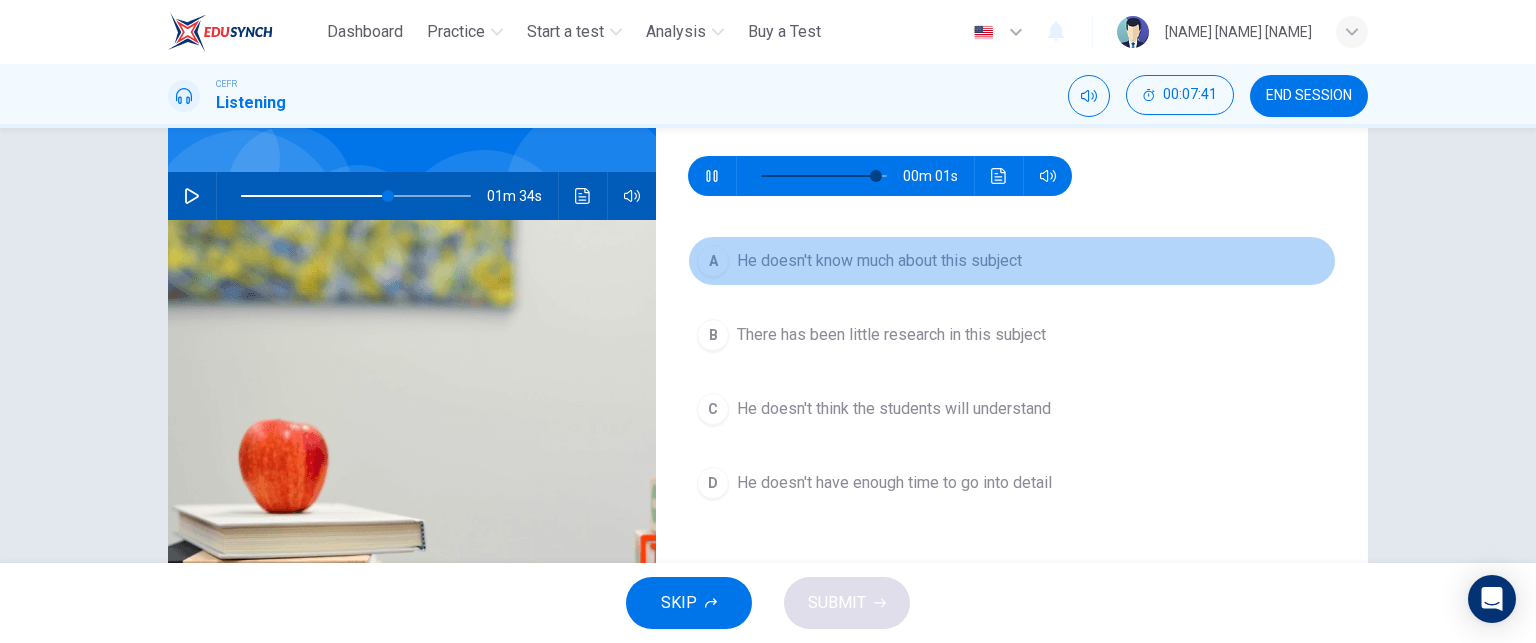 click on "A" at bounding box center (713, 261) 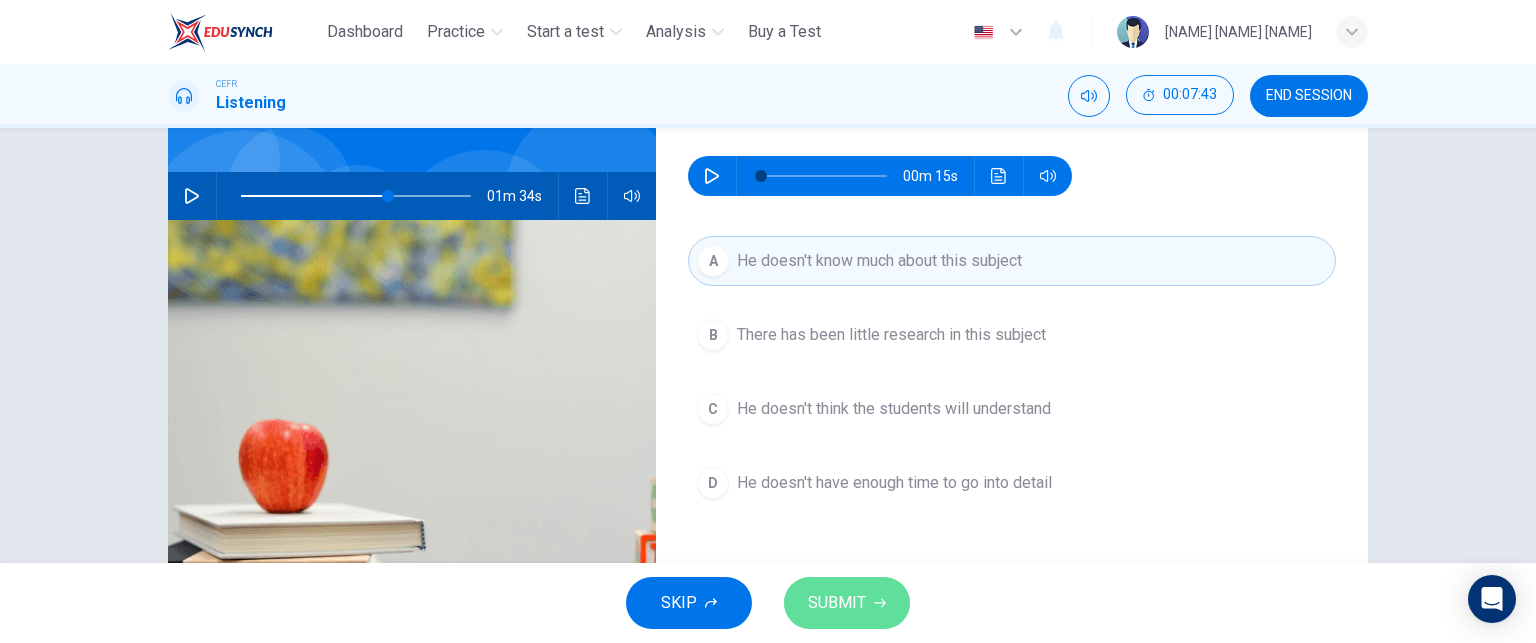 click on "SUBMIT" at bounding box center (837, 603) 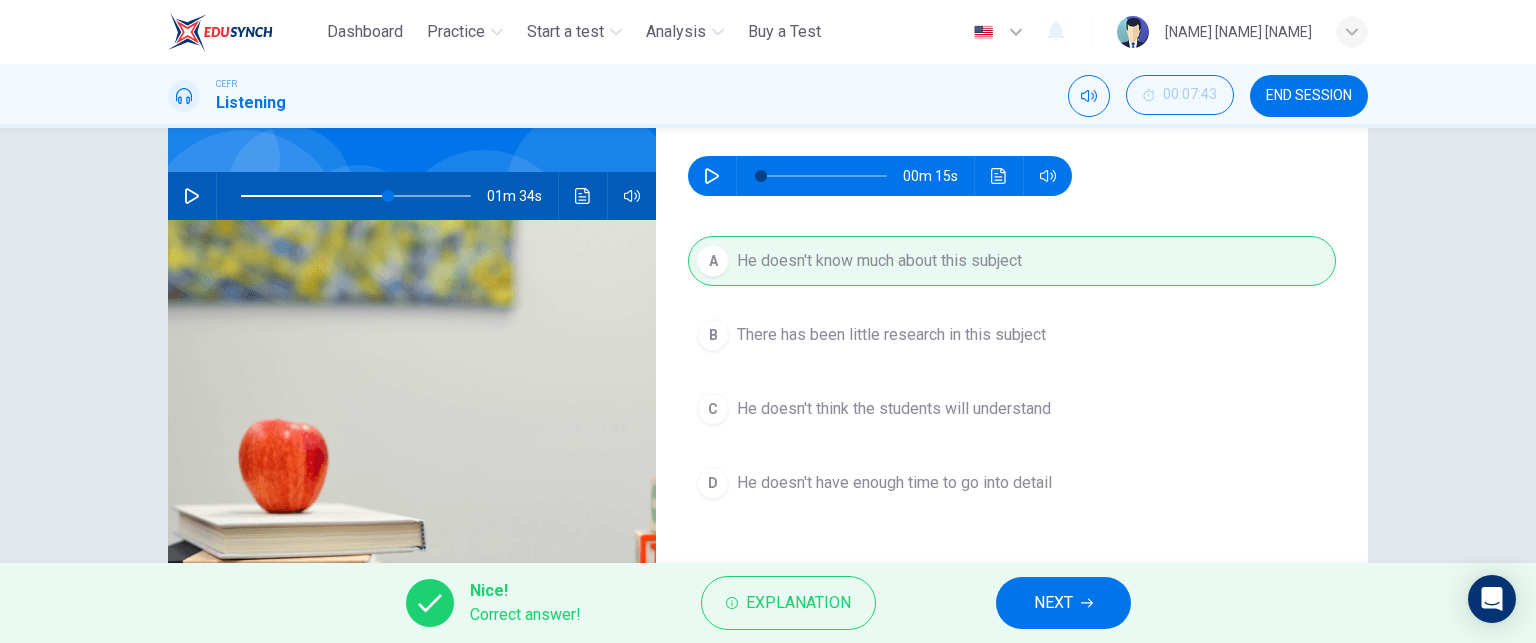 scroll, scrollTop: 132, scrollLeft: 0, axis: vertical 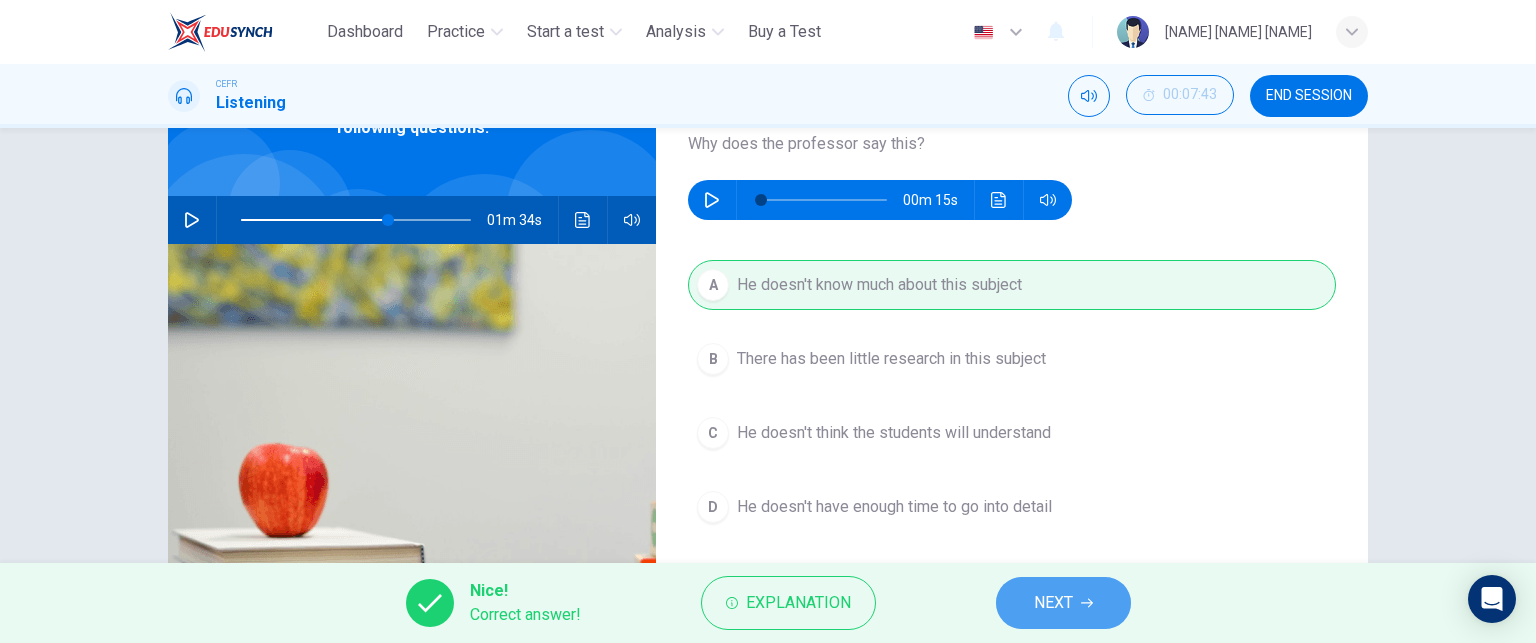 click on "NEXT" at bounding box center (1053, 603) 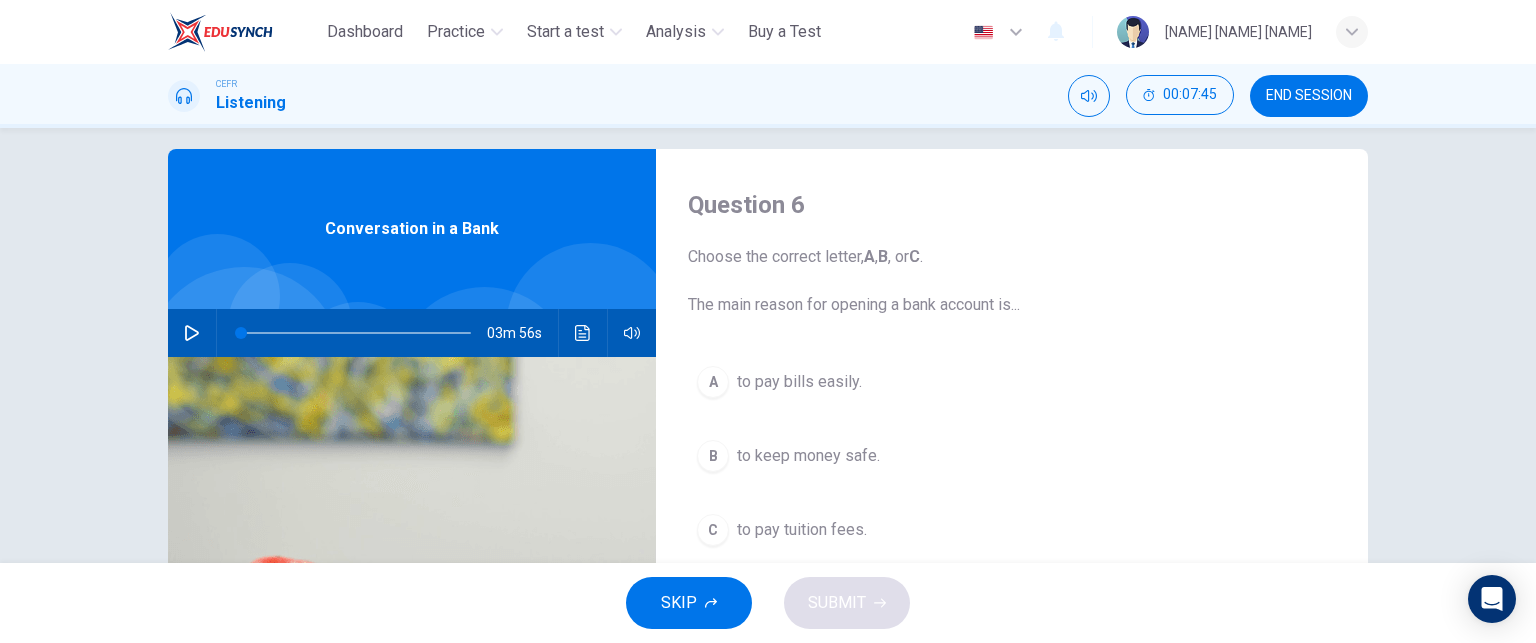 scroll, scrollTop: 18, scrollLeft: 0, axis: vertical 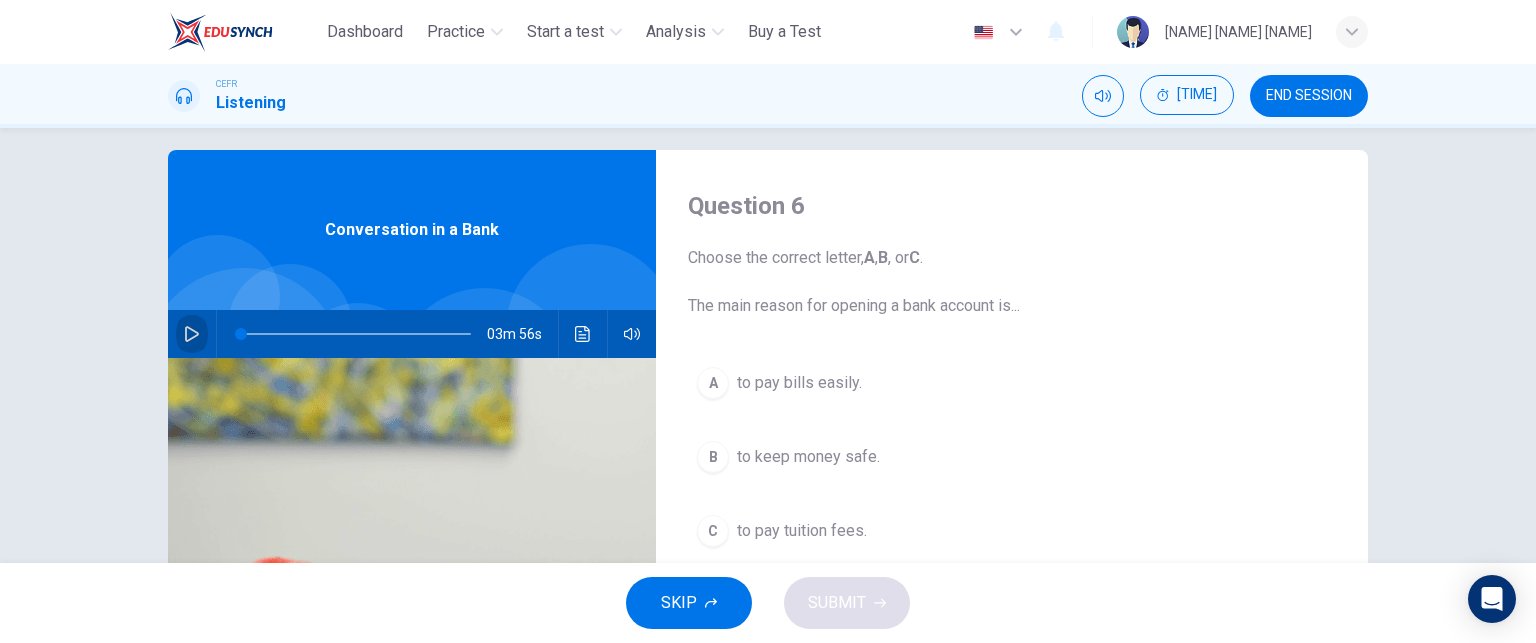 click at bounding box center (192, 334) 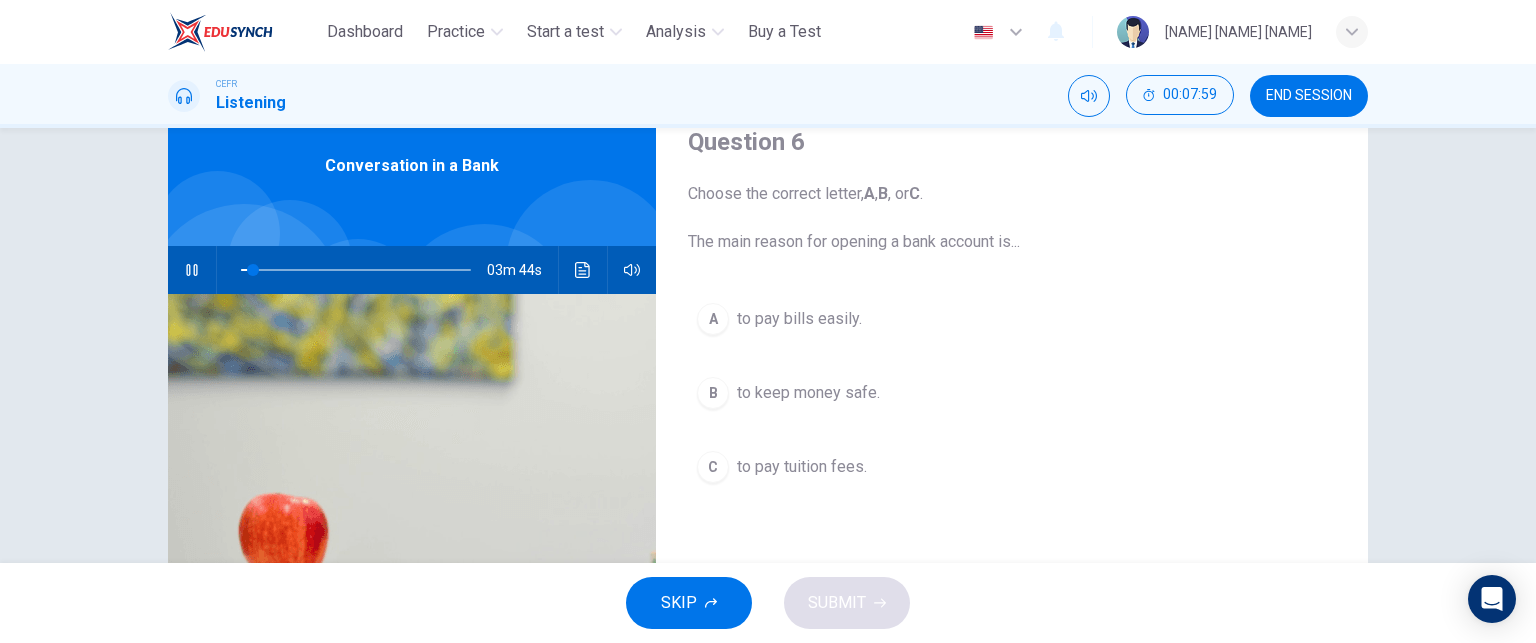 scroll, scrollTop: 94, scrollLeft: 0, axis: vertical 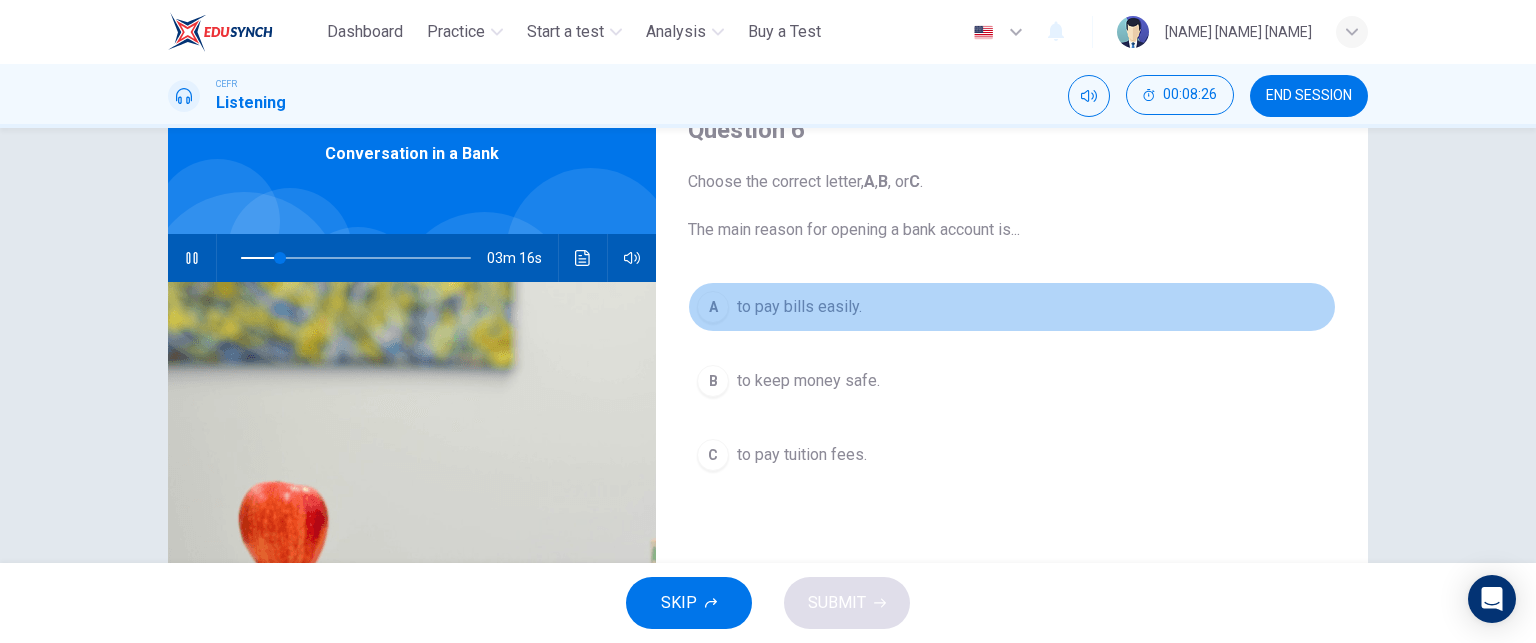 click on "A" at bounding box center [713, 307] 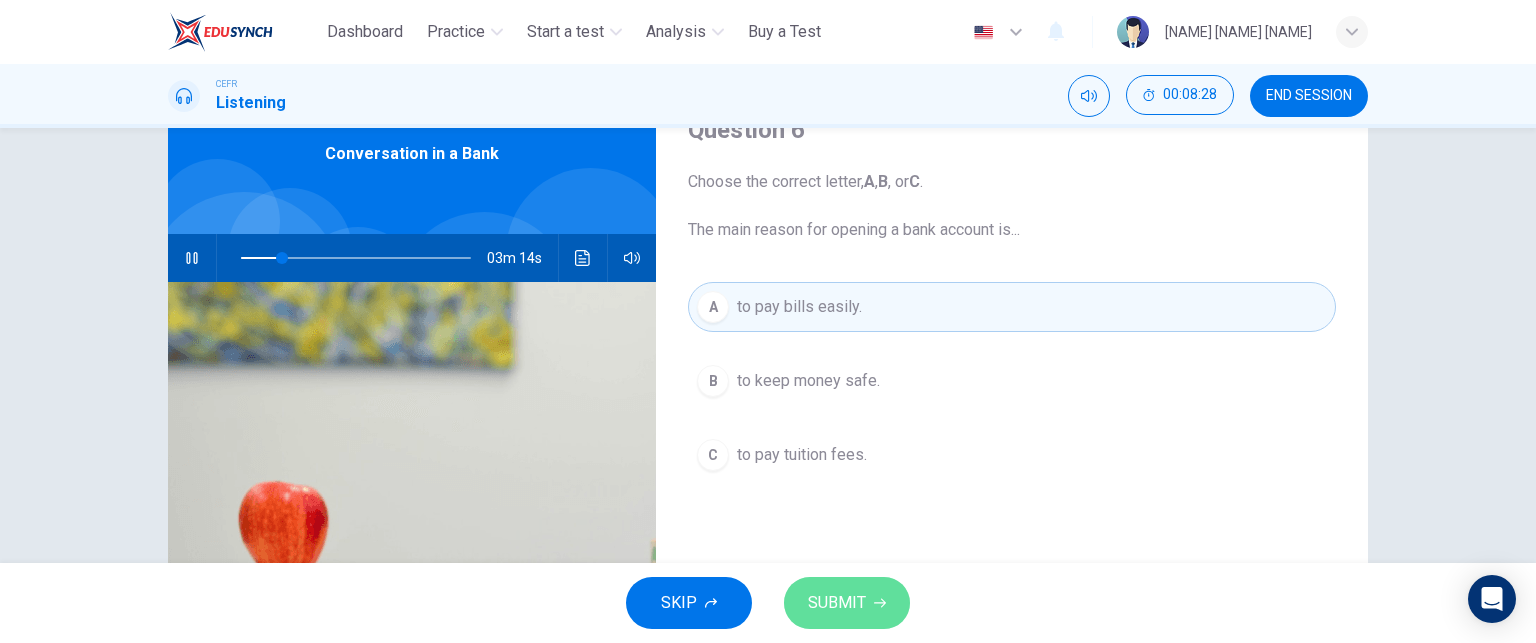 click on "SUBMIT" at bounding box center (837, 603) 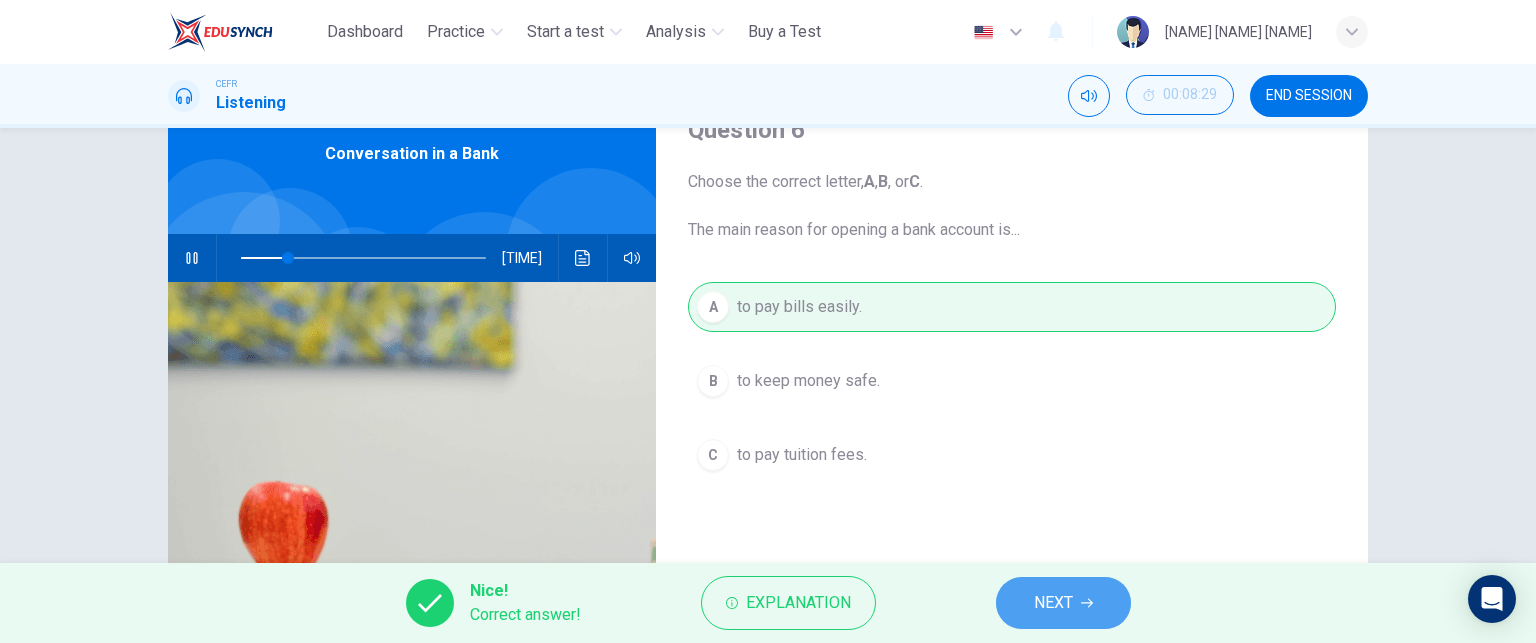 click on "NEXT" at bounding box center (1063, 603) 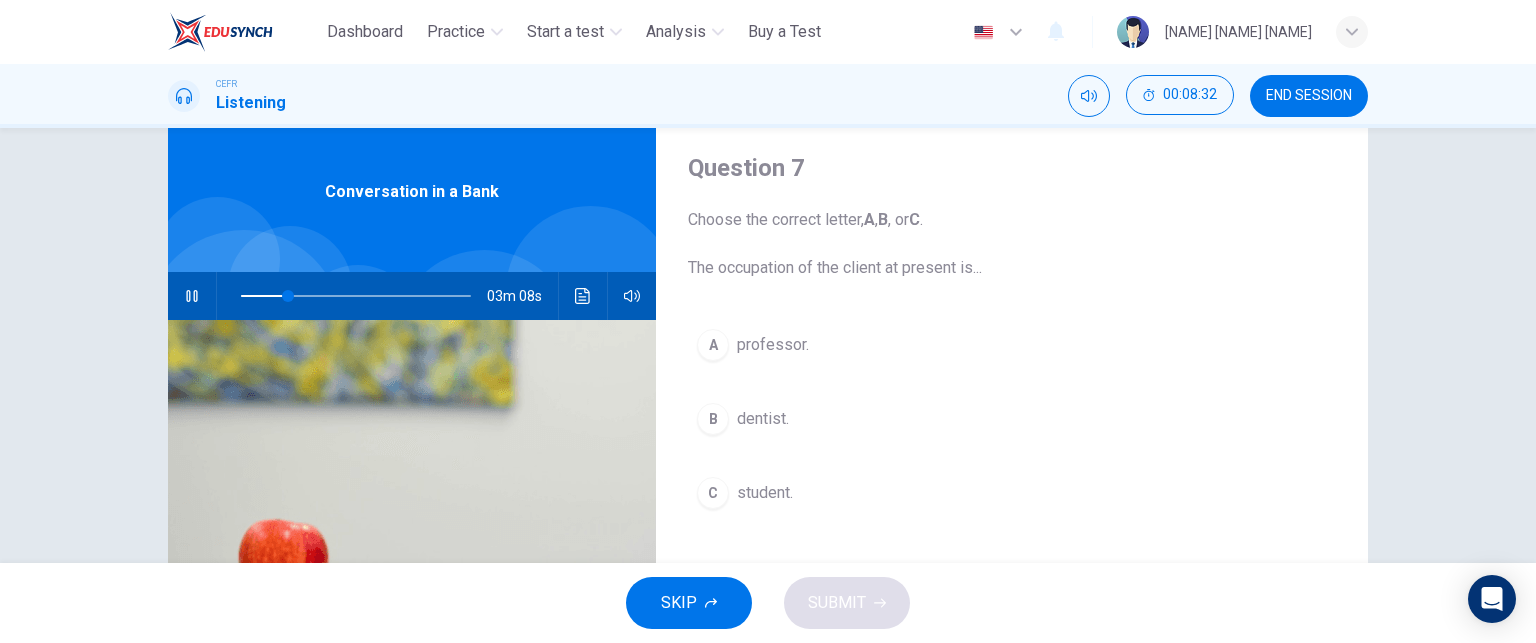 scroll, scrollTop: 32, scrollLeft: 0, axis: vertical 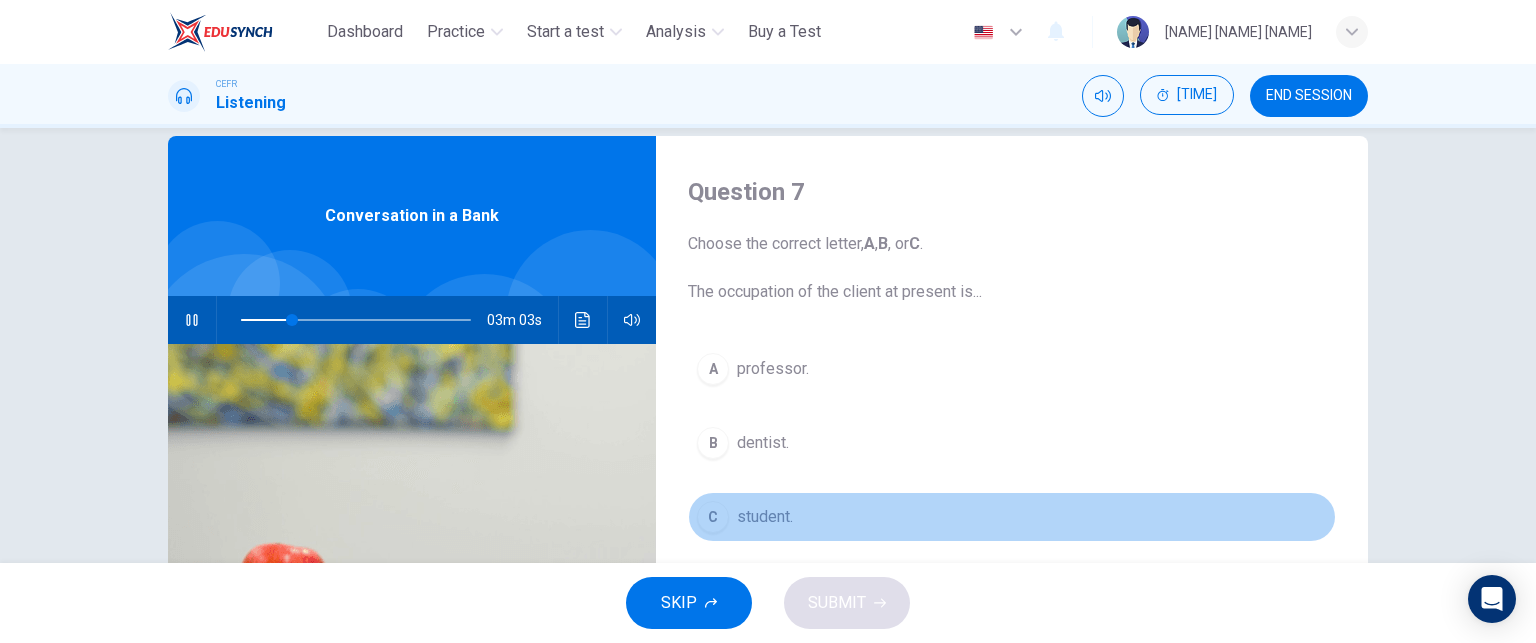 click on "C" at bounding box center (713, 369) 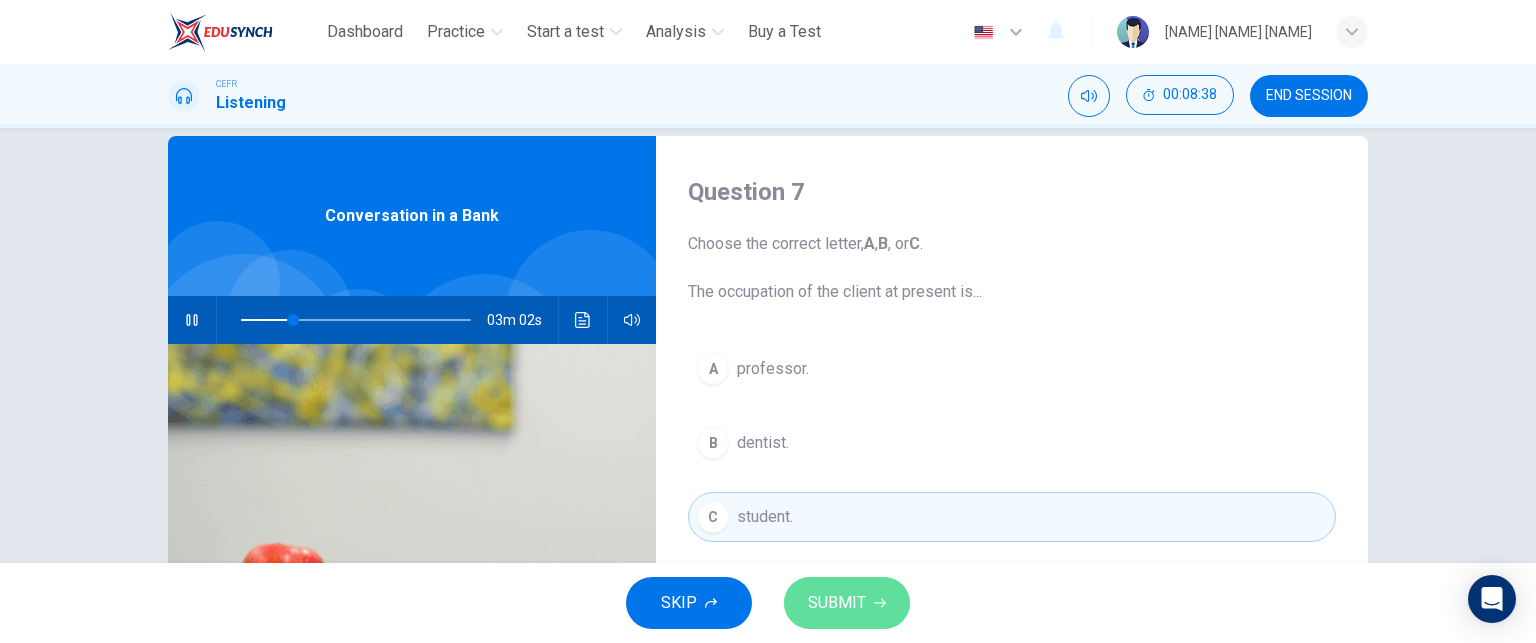 click on "SUBMIT" at bounding box center (847, 603) 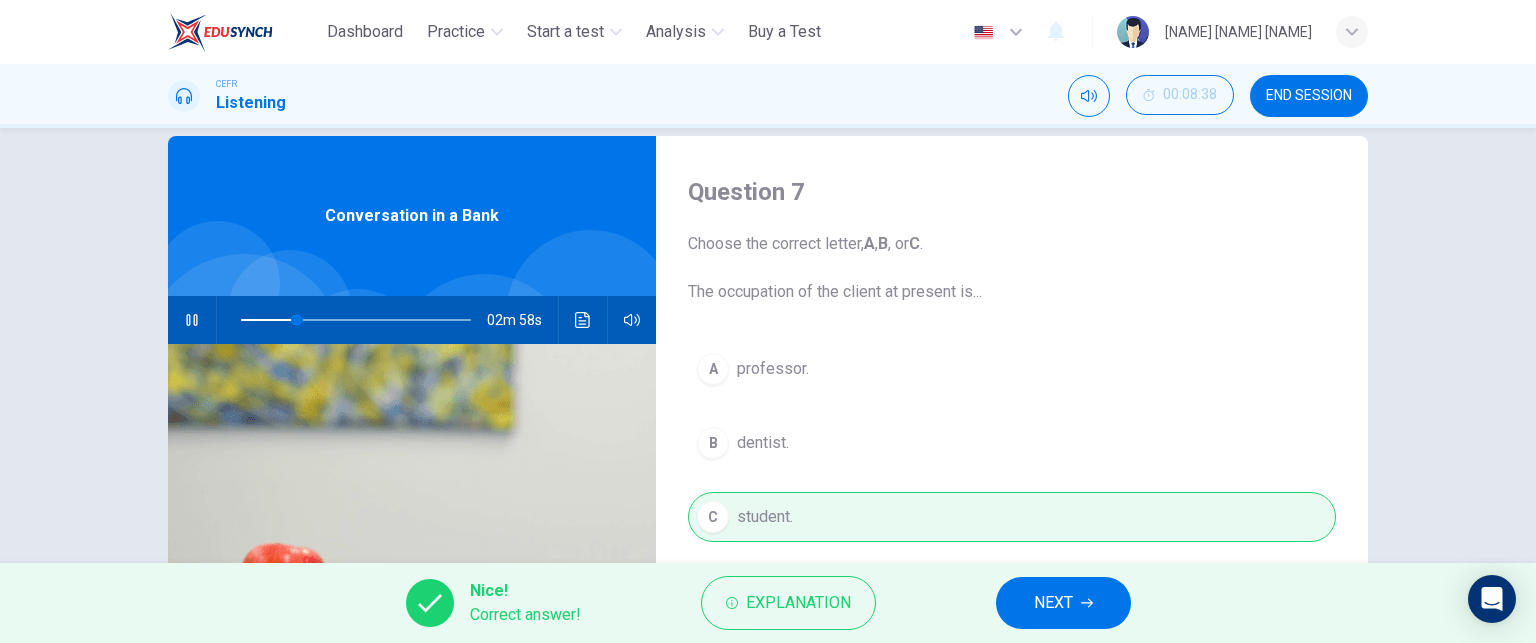 click on "NEXT" at bounding box center (1063, 603) 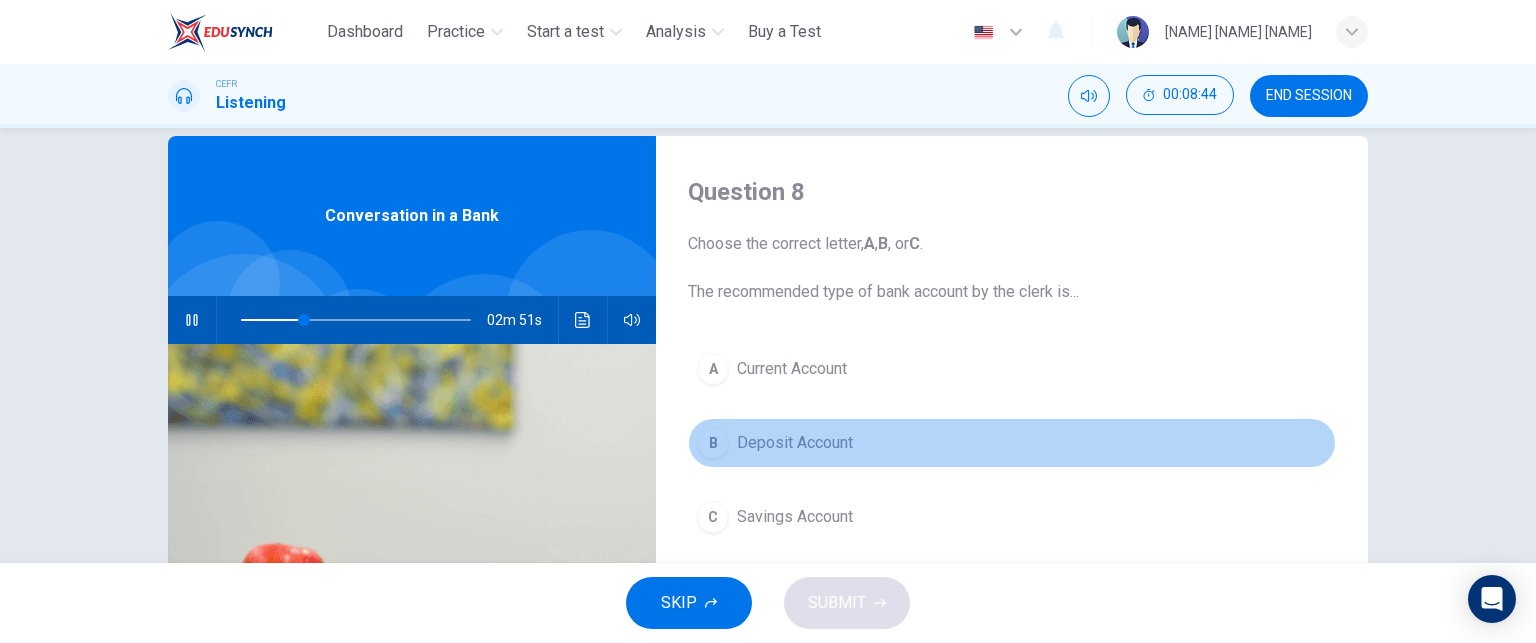 click on "B" at bounding box center (713, 369) 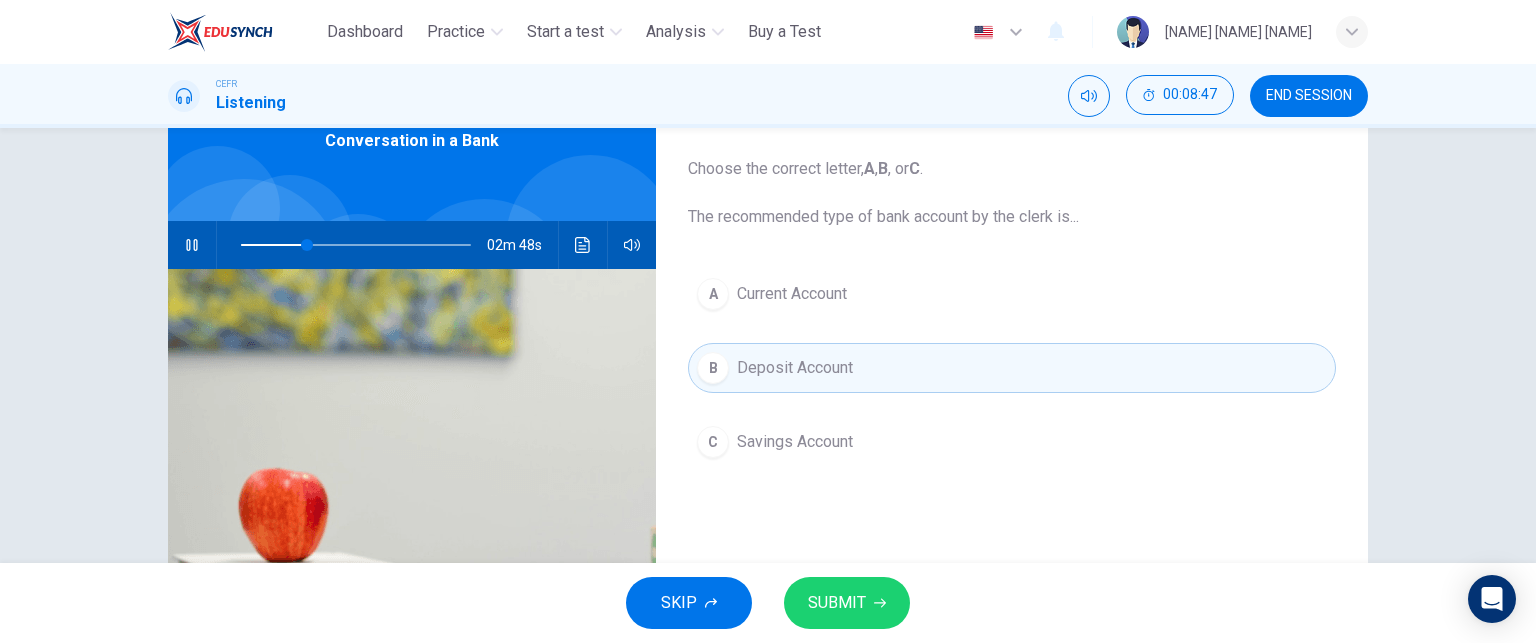 scroll, scrollTop: 108, scrollLeft: 0, axis: vertical 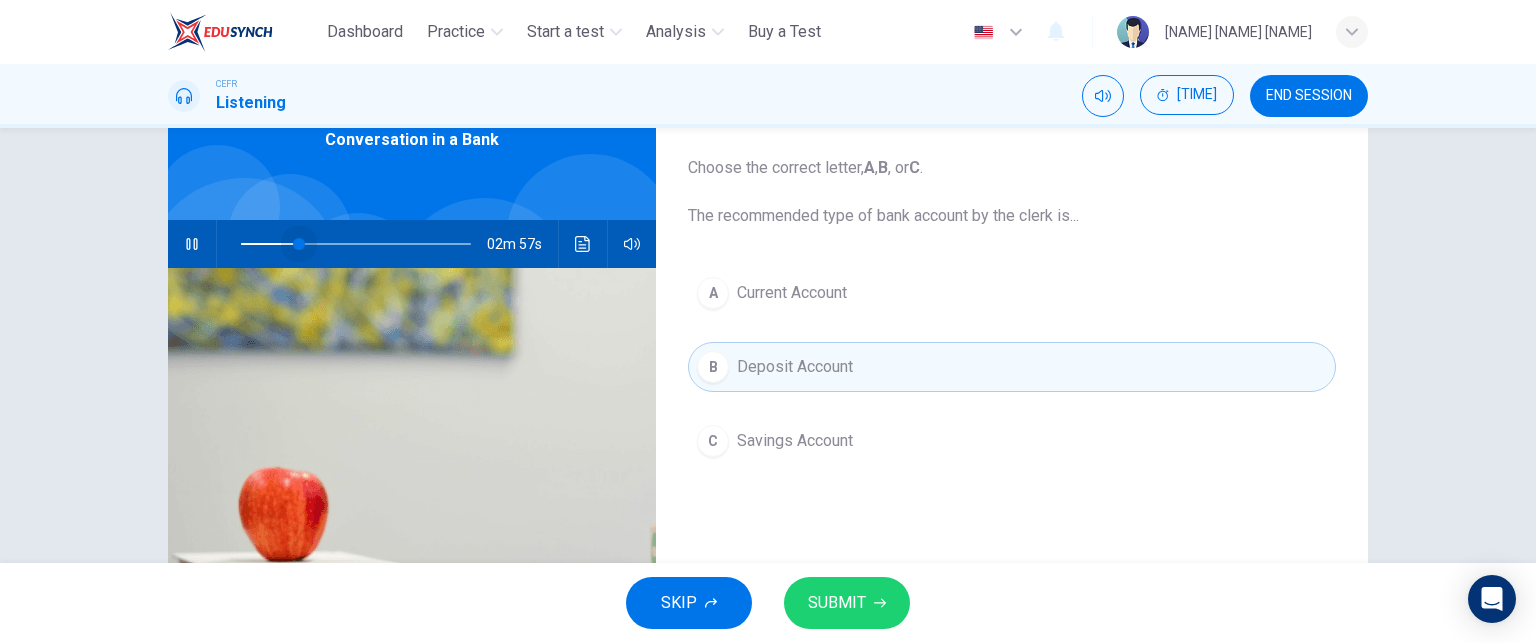 click at bounding box center [299, 244] 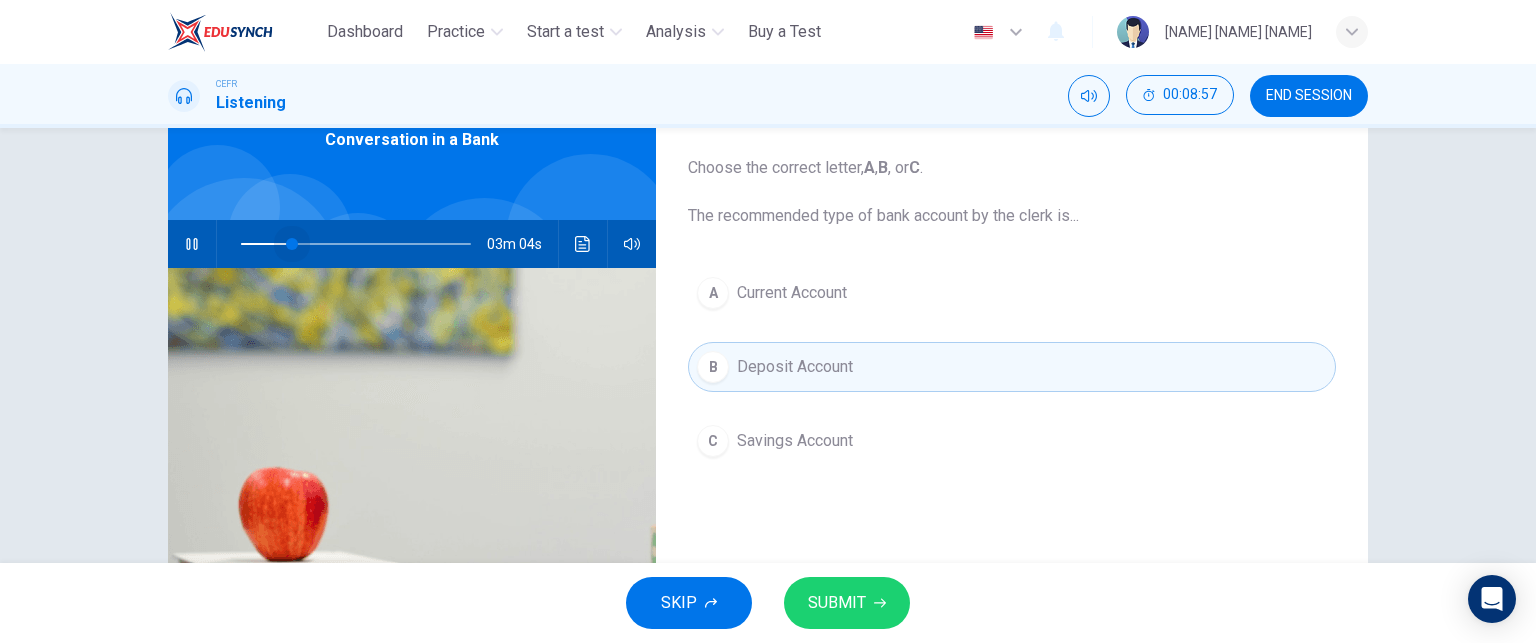click at bounding box center (292, 244) 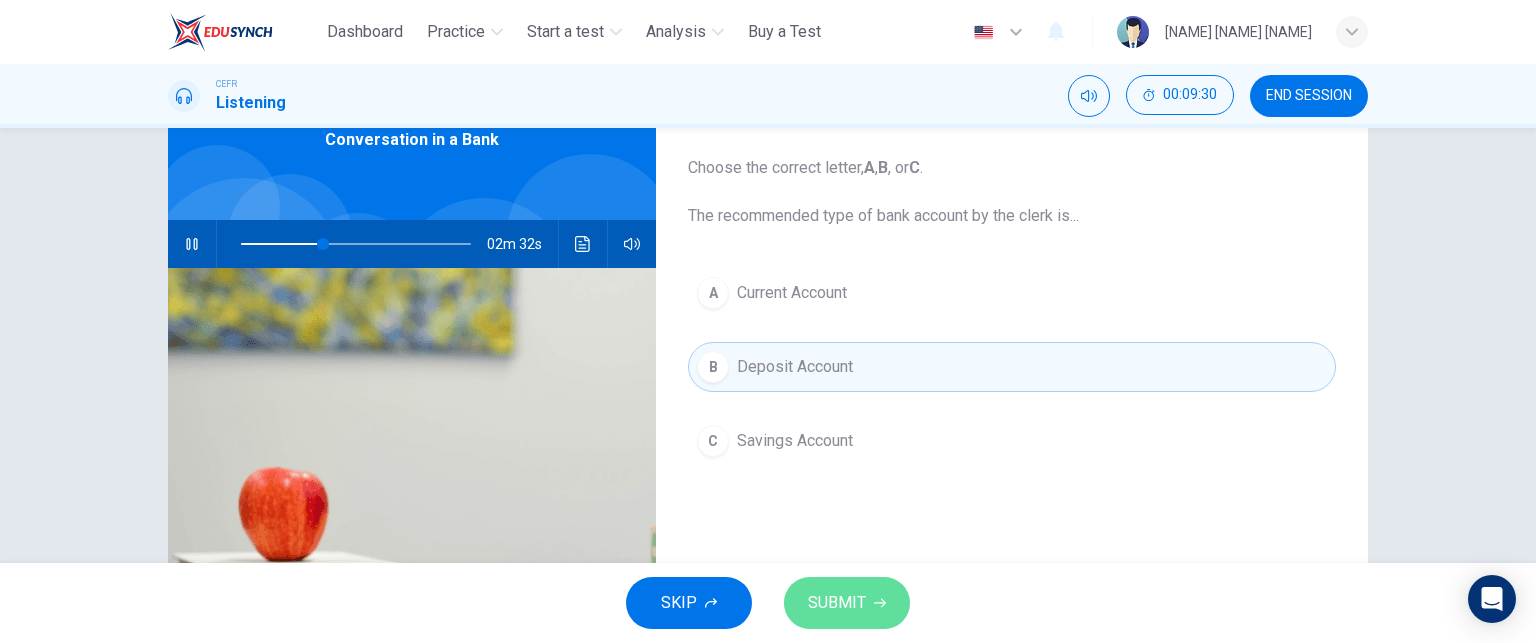 click on "SUBMIT" at bounding box center [847, 603] 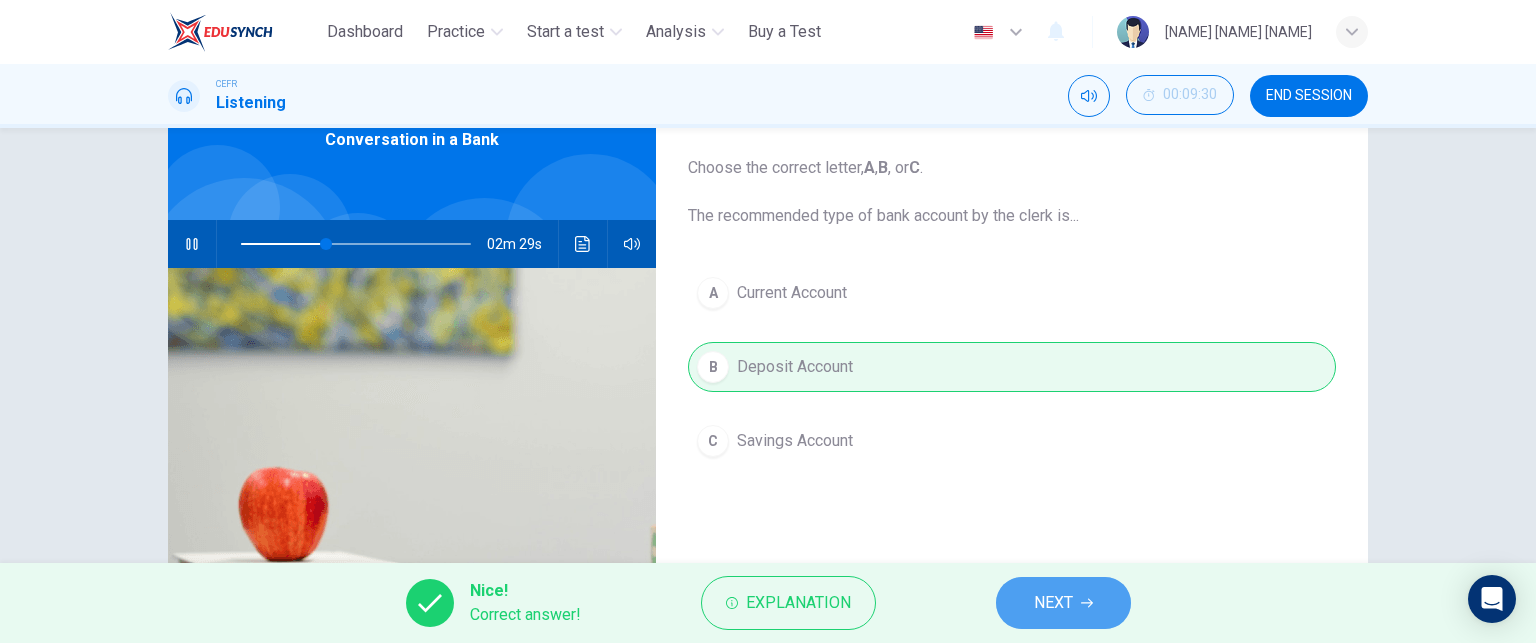click on "NEXT" at bounding box center [1063, 603] 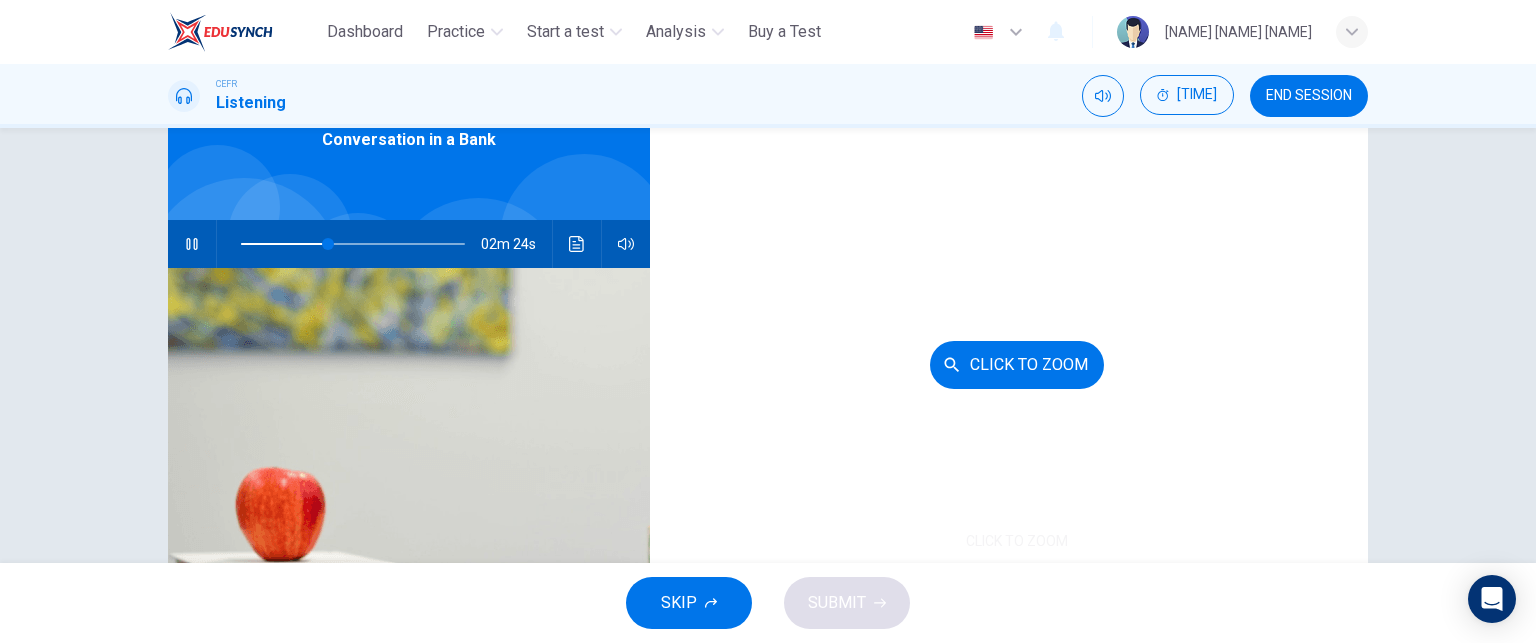 scroll, scrollTop: 285, scrollLeft: 0, axis: vertical 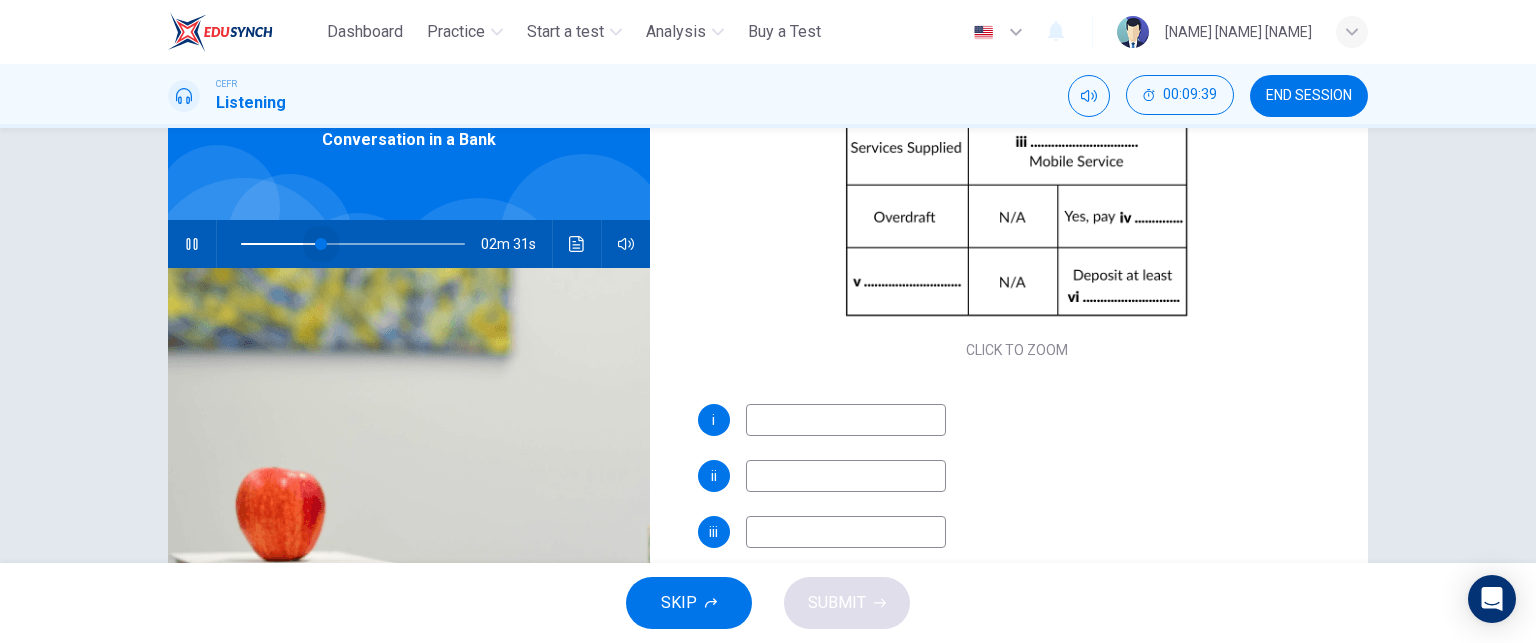 click at bounding box center (321, 244) 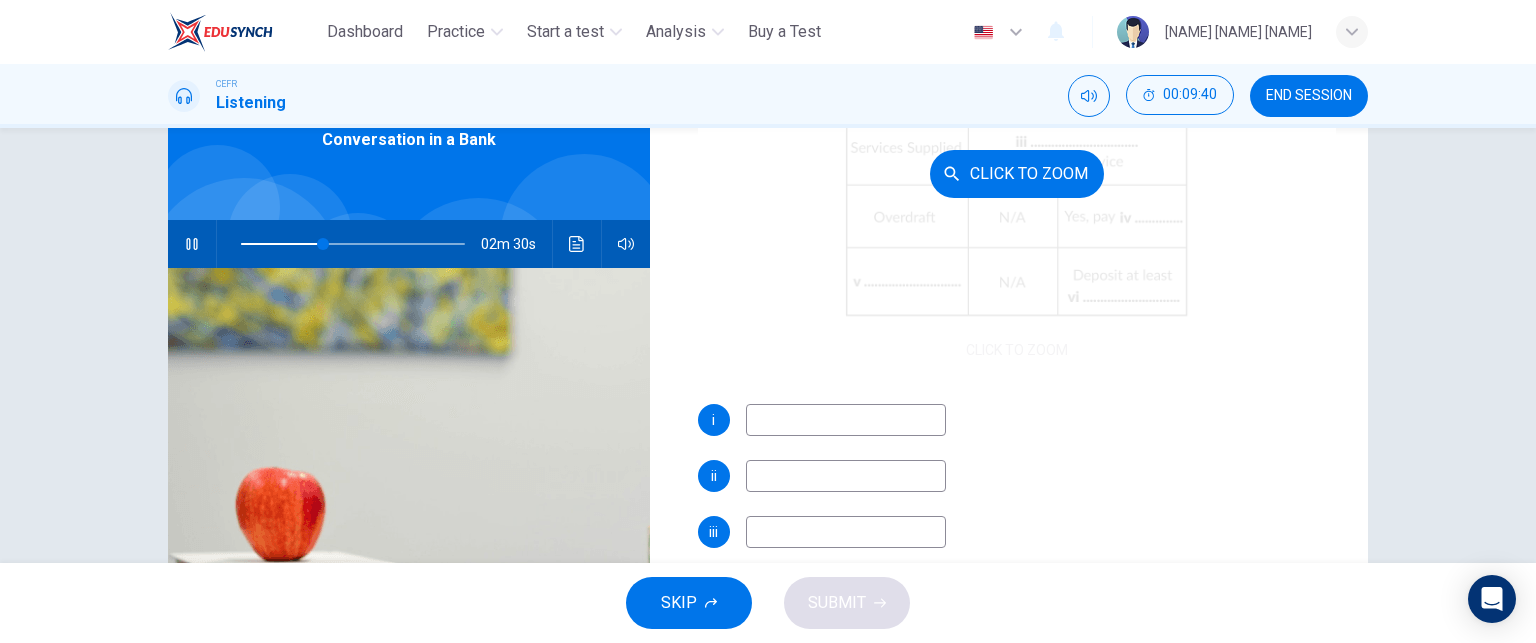 scroll, scrollTop: 188, scrollLeft: 0, axis: vertical 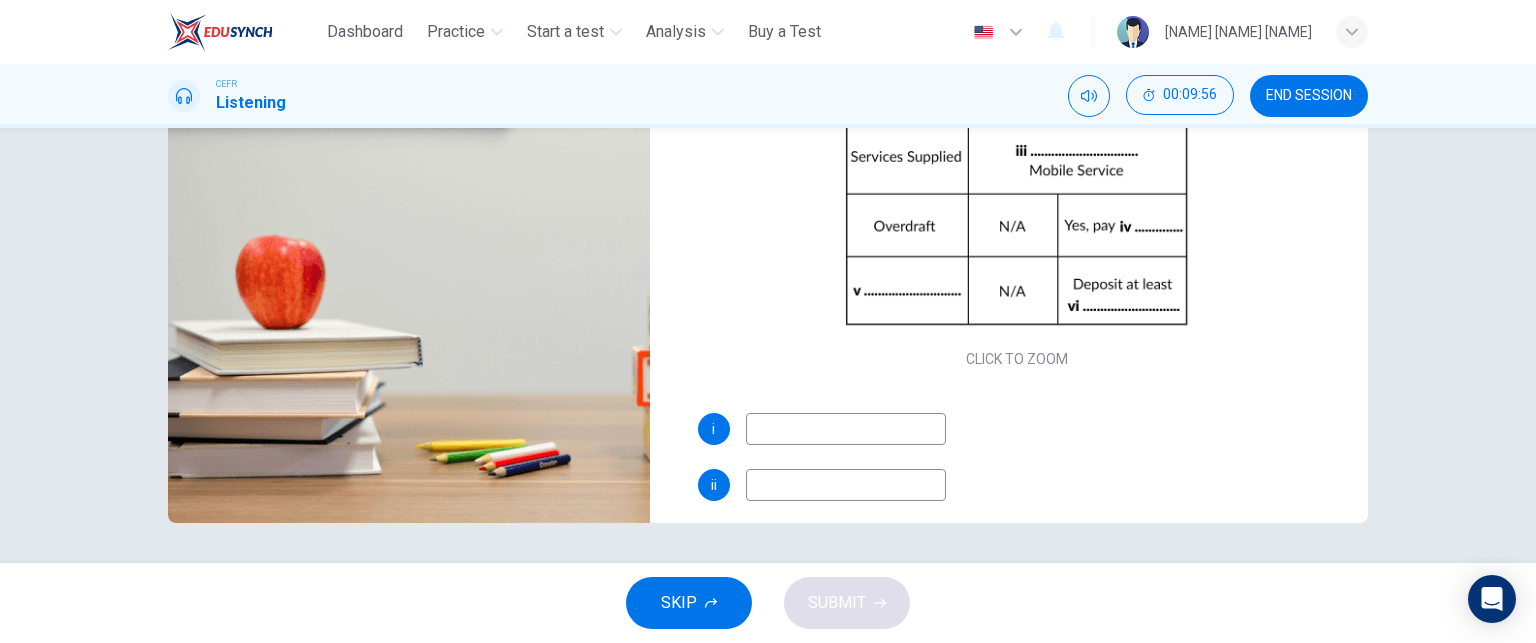 click at bounding box center (846, 429) 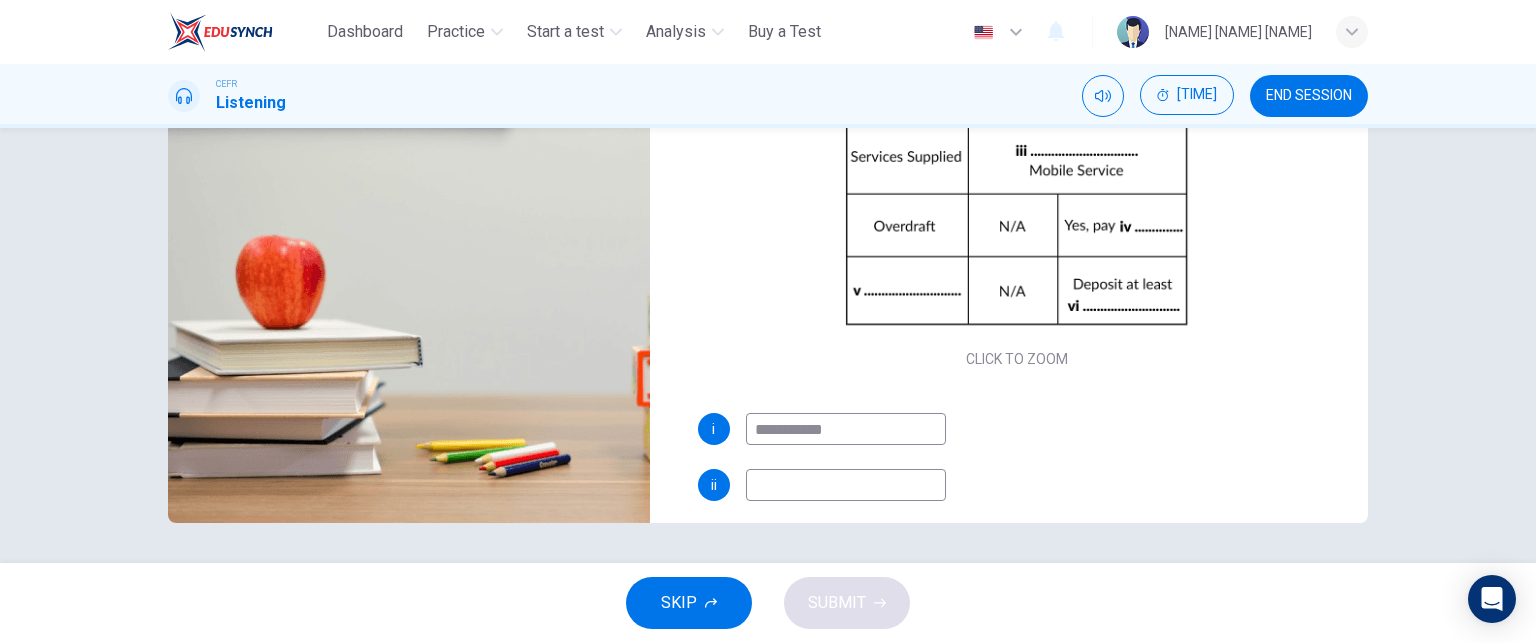scroll, scrollTop: 0, scrollLeft: 0, axis: both 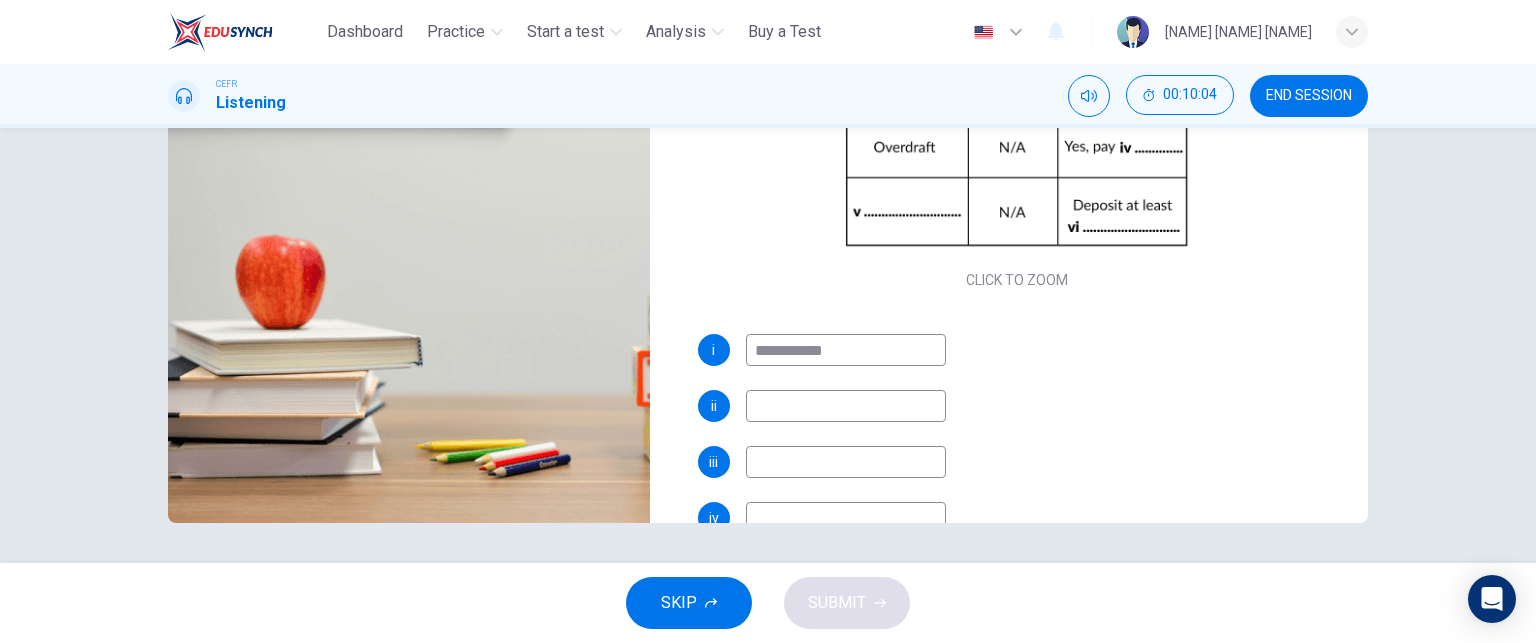 type on "**********" 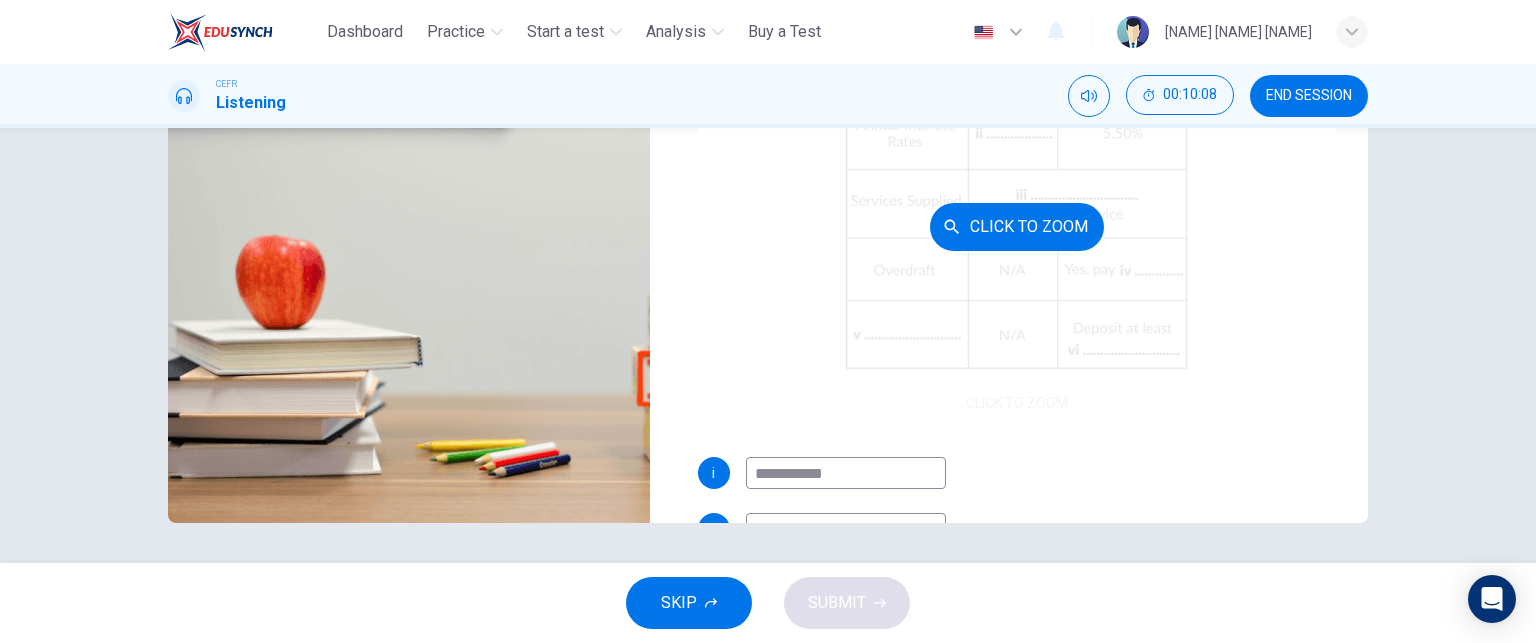 scroll, scrollTop: 0, scrollLeft: 0, axis: both 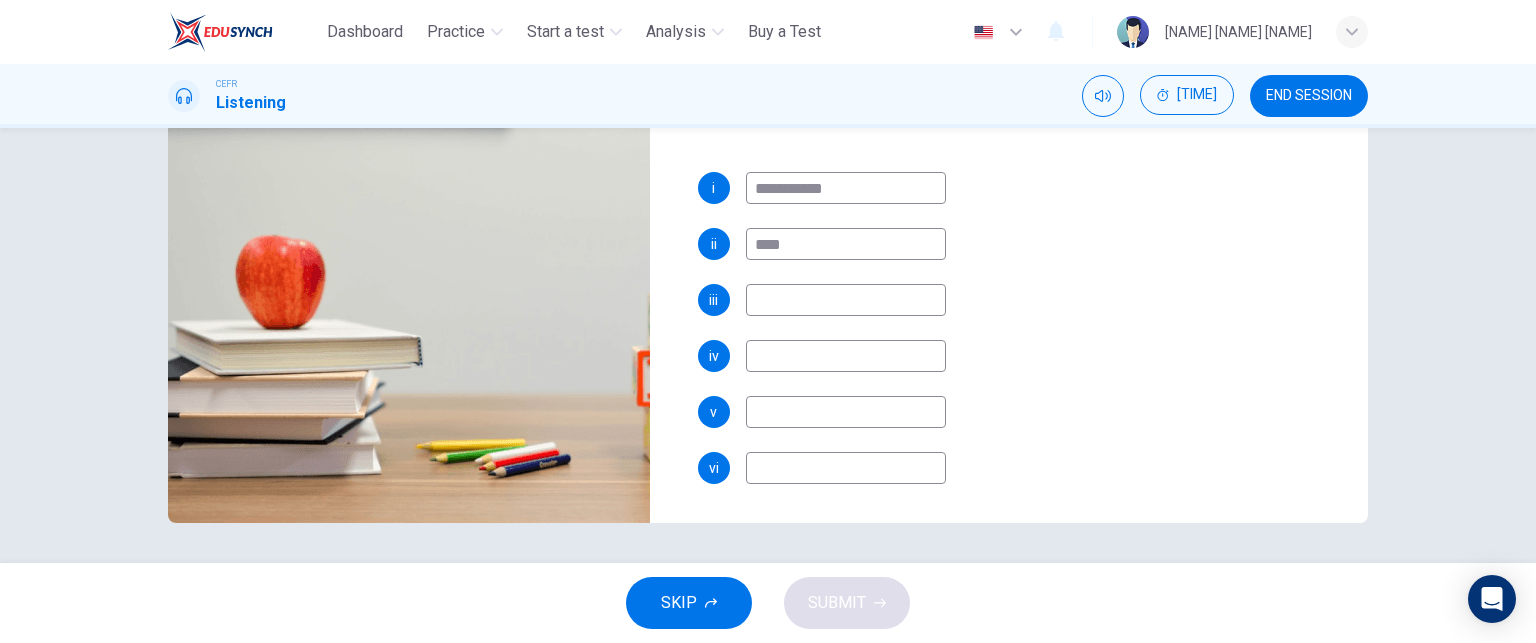 type on "****" 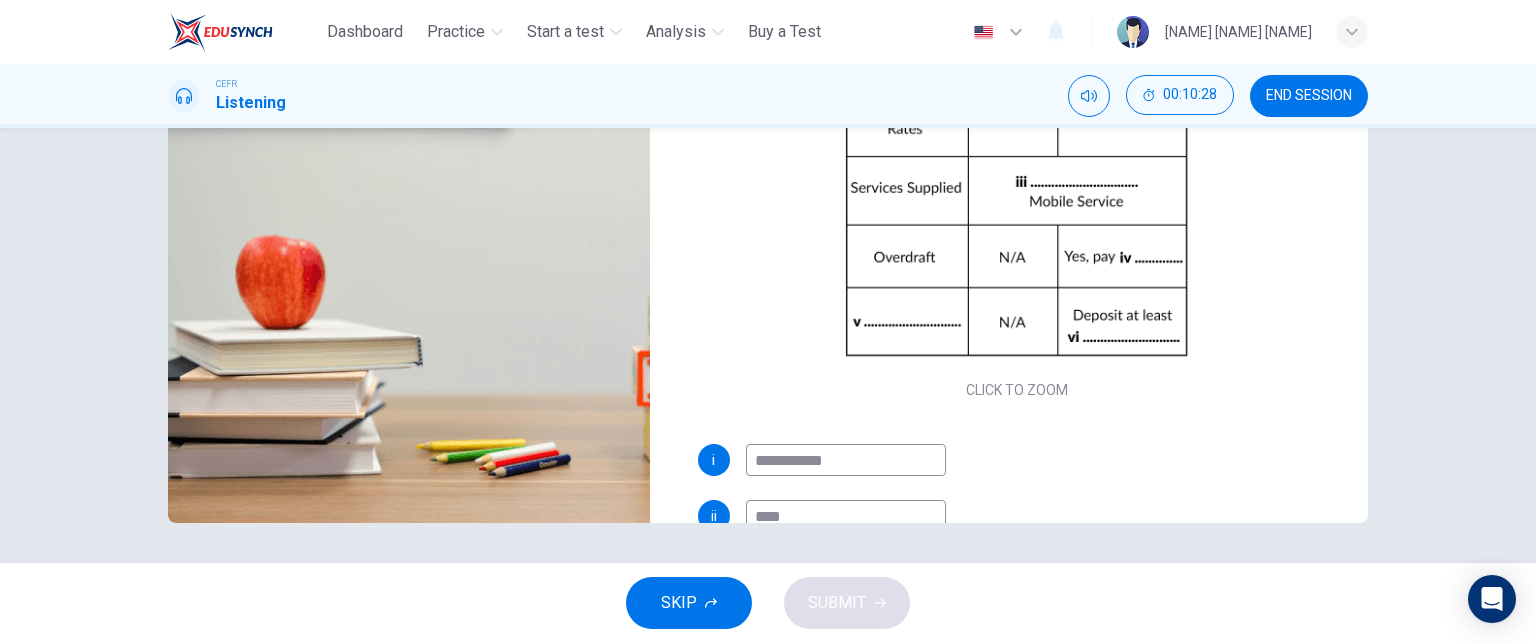 scroll, scrollTop: 12, scrollLeft: 0, axis: vertical 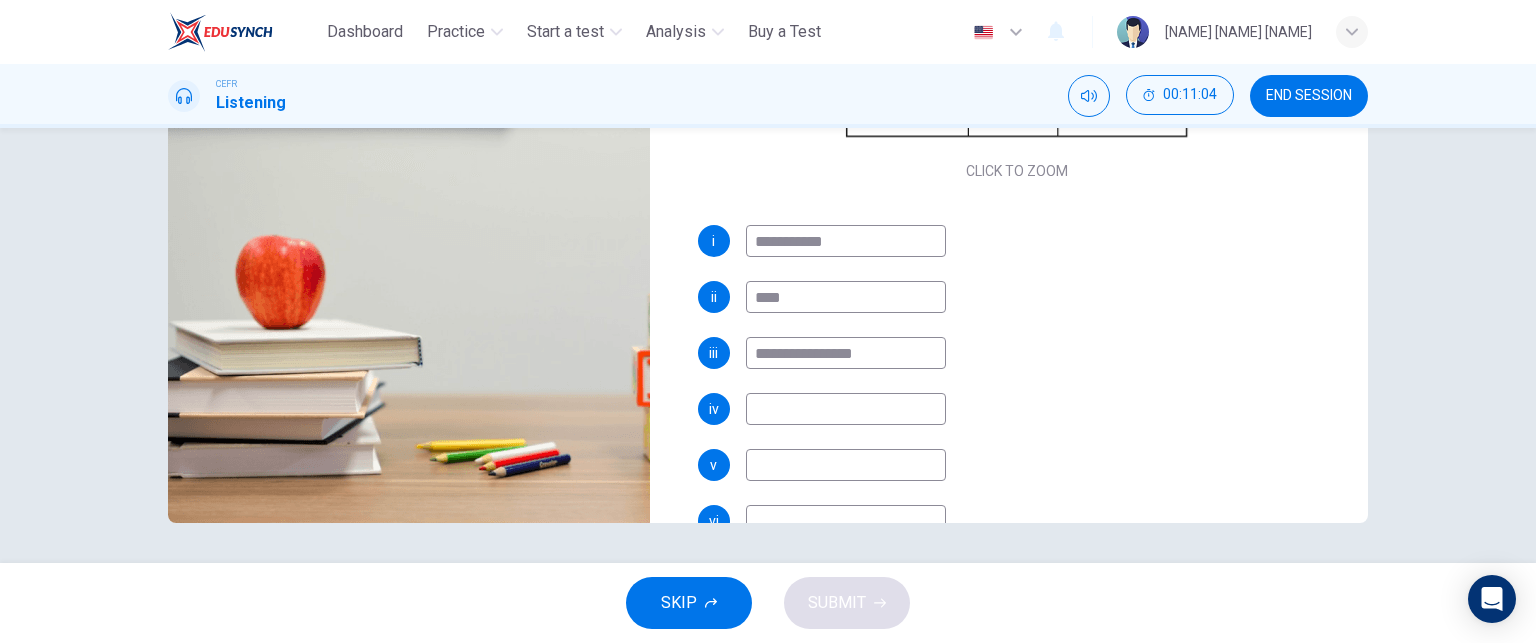type on "**********" 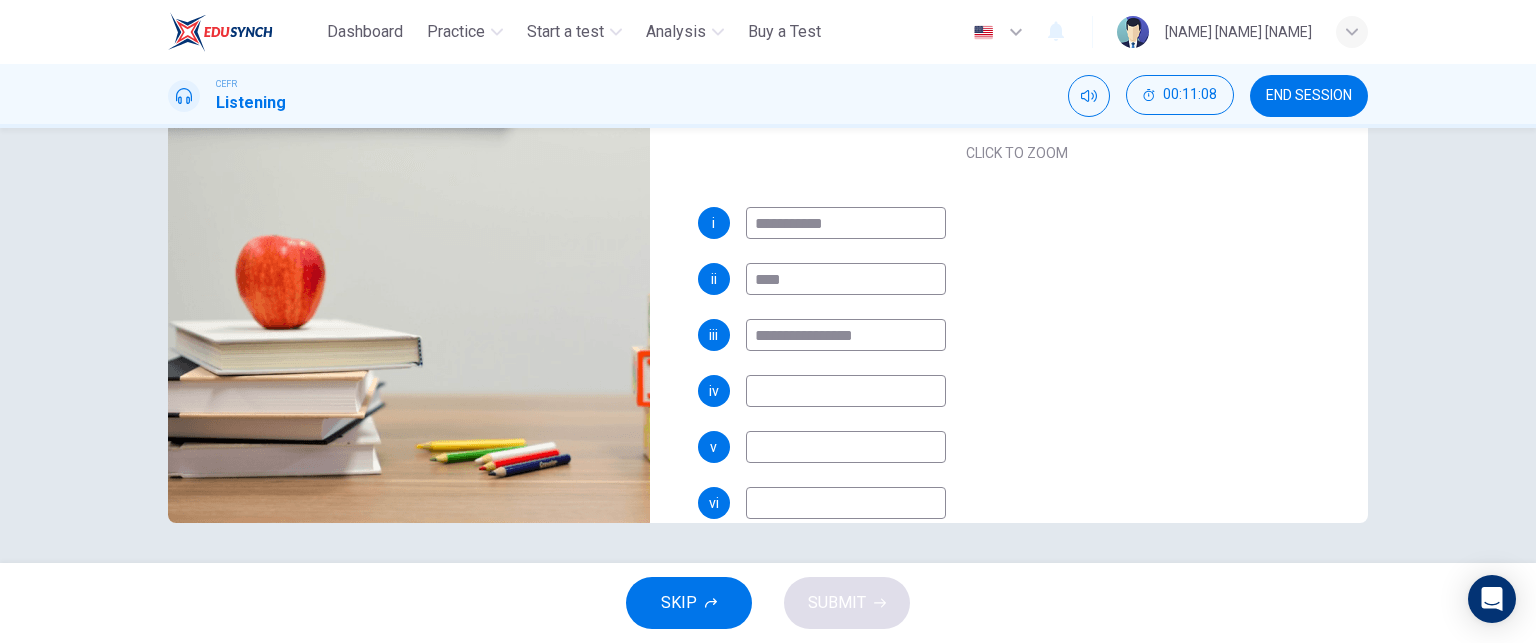 scroll, scrollTop: 285, scrollLeft: 0, axis: vertical 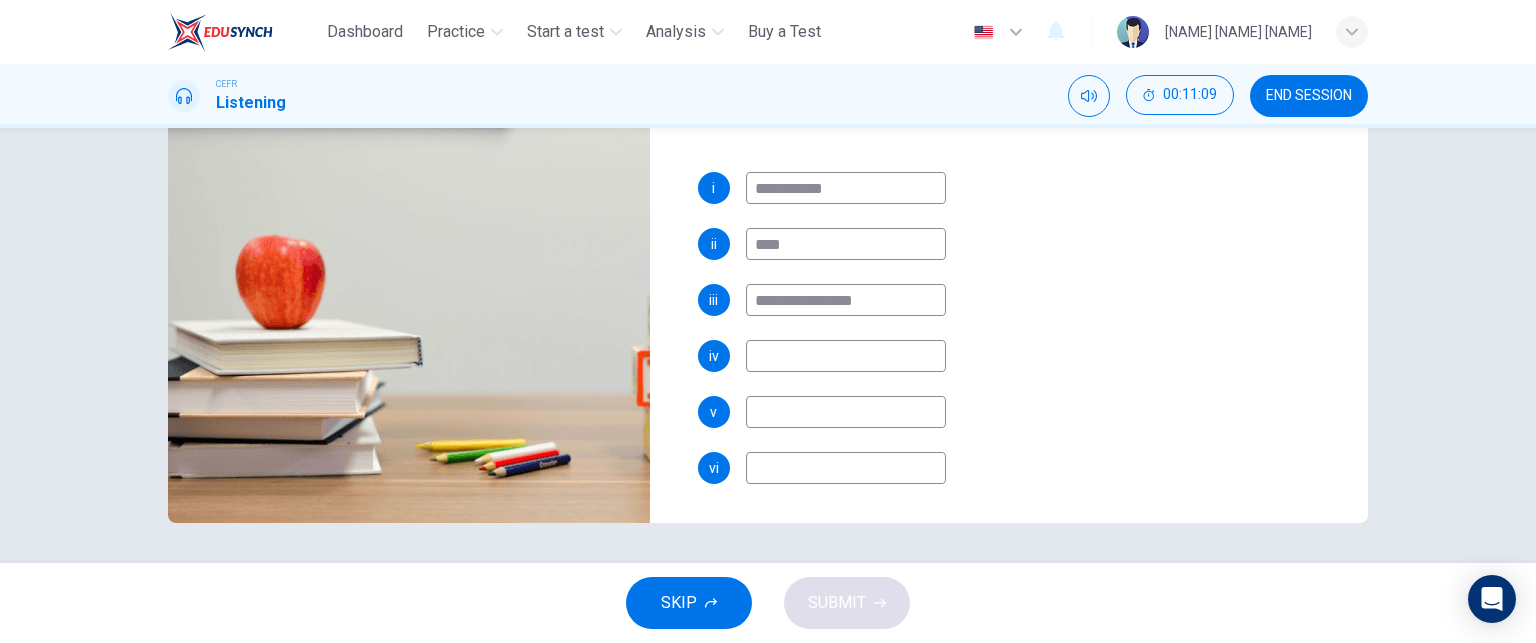 click at bounding box center [846, 188] 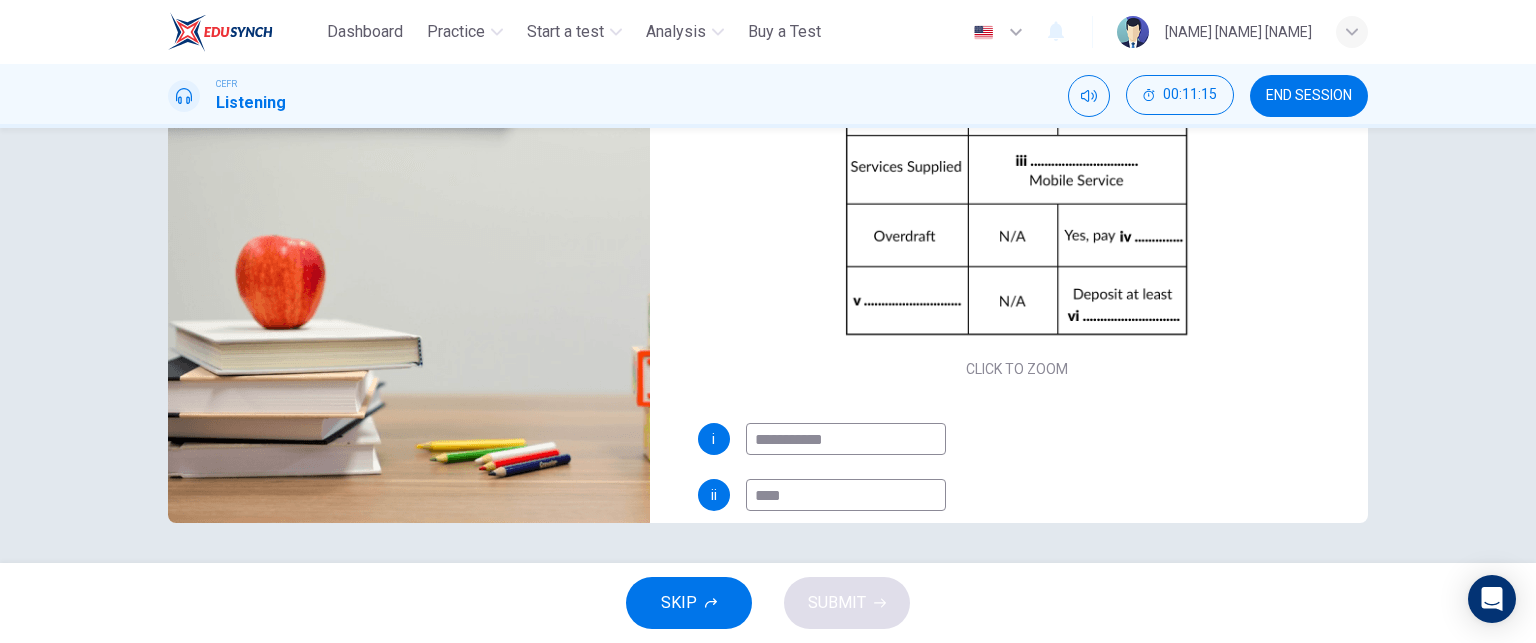 scroll, scrollTop: 0, scrollLeft: 0, axis: both 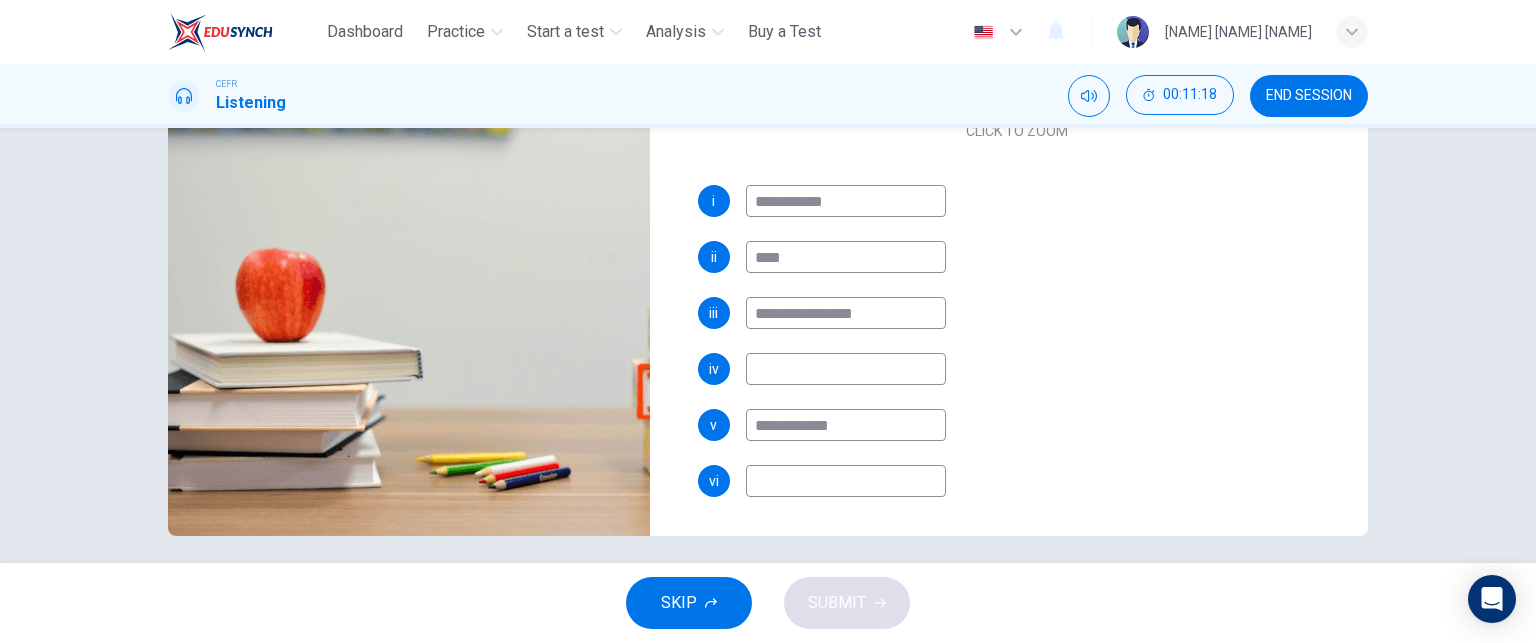 type on "**********" 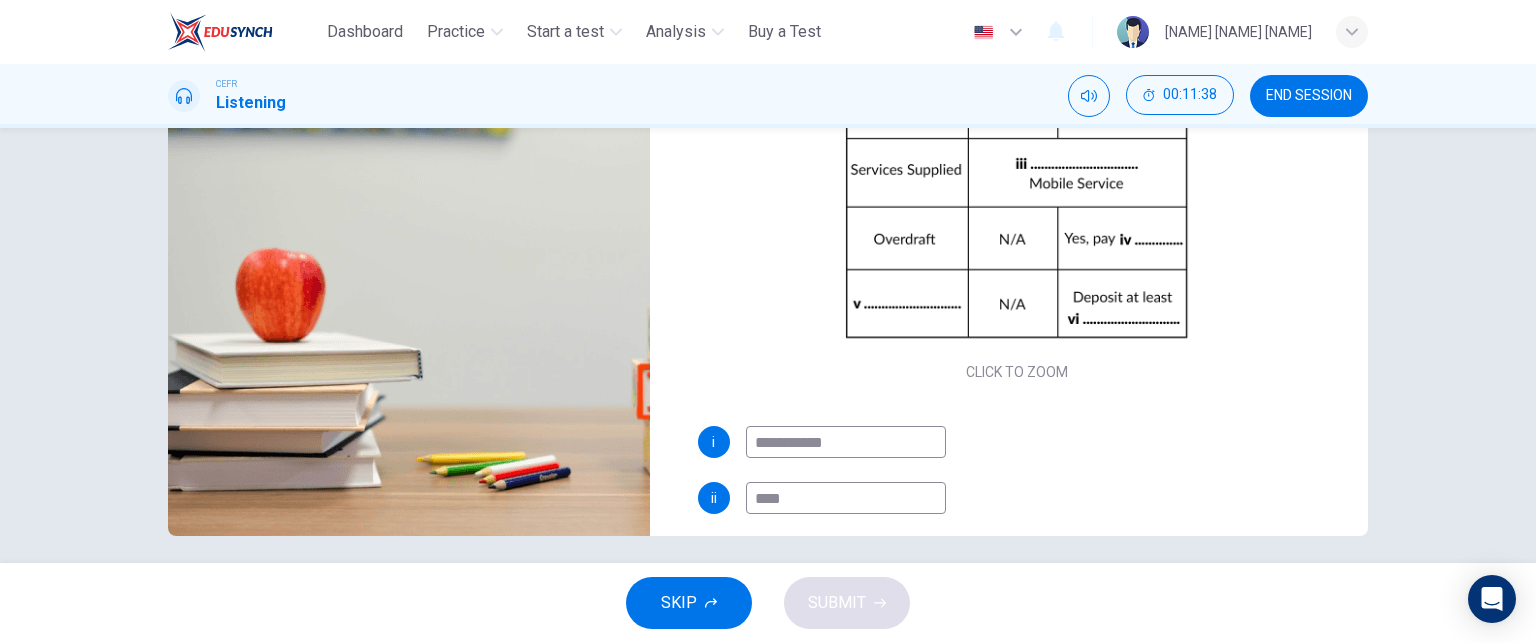 scroll, scrollTop: 0, scrollLeft: 0, axis: both 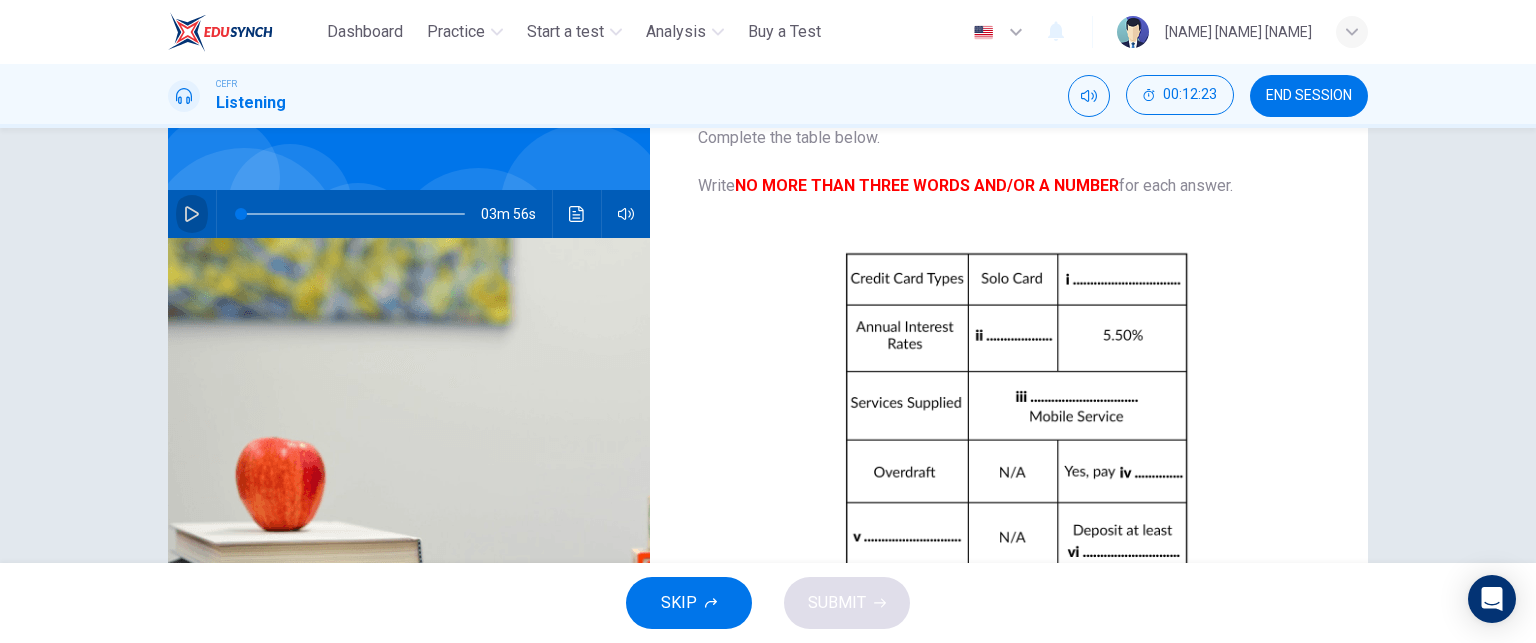 click at bounding box center (192, 214) 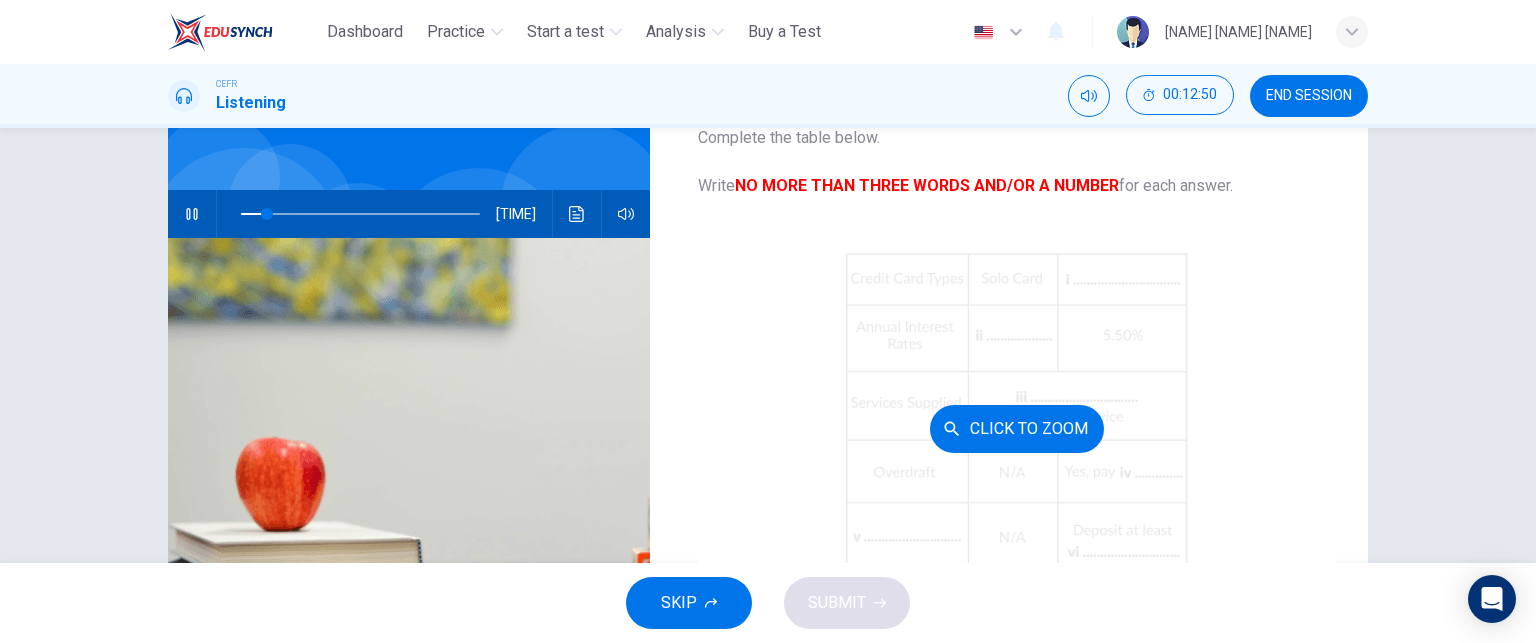scroll, scrollTop: 285, scrollLeft: 0, axis: vertical 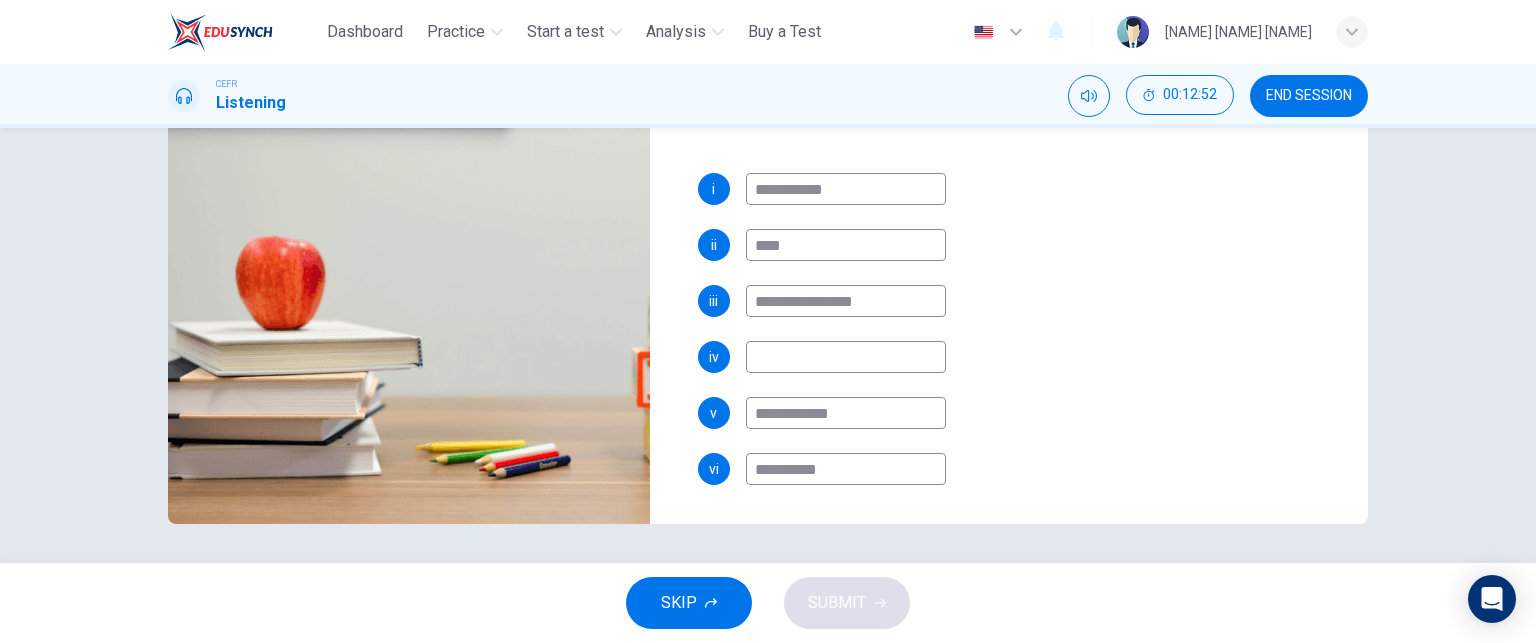 click on "**********" at bounding box center [846, 189] 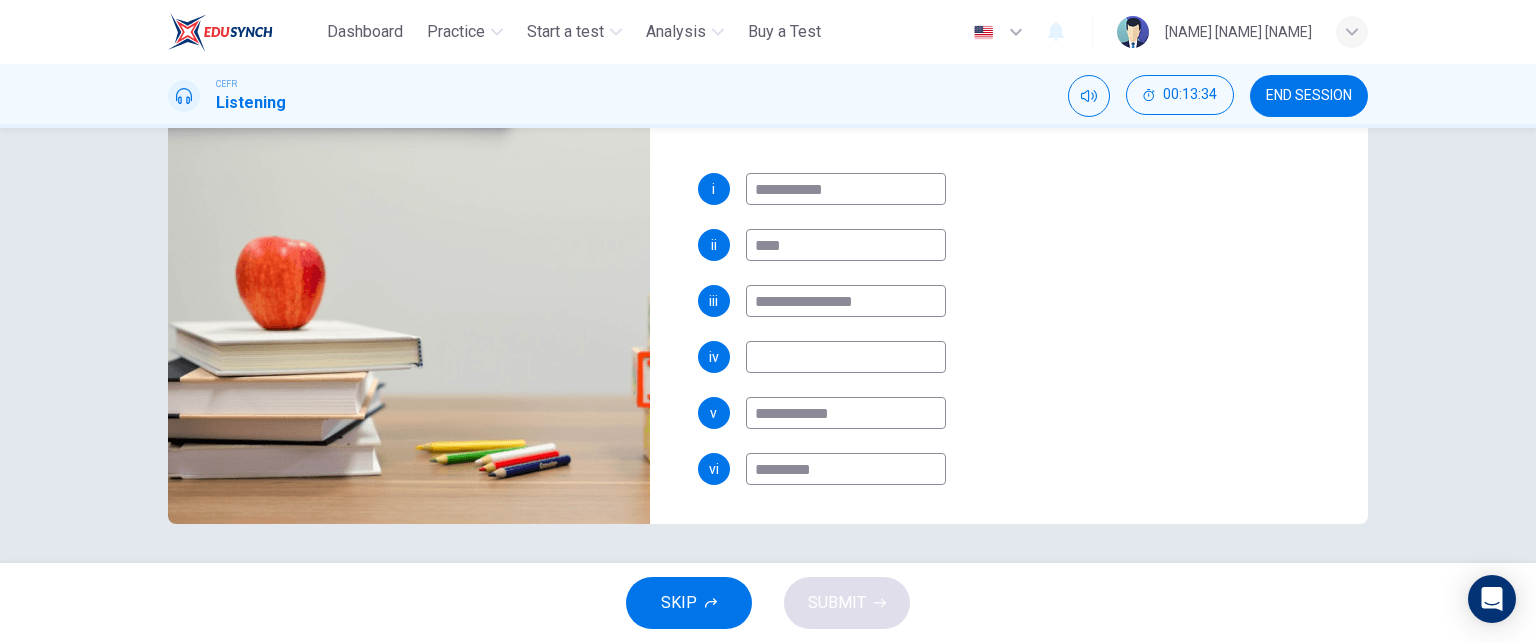 scroll, scrollTop: 0, scrollLeft: 0, axis: both 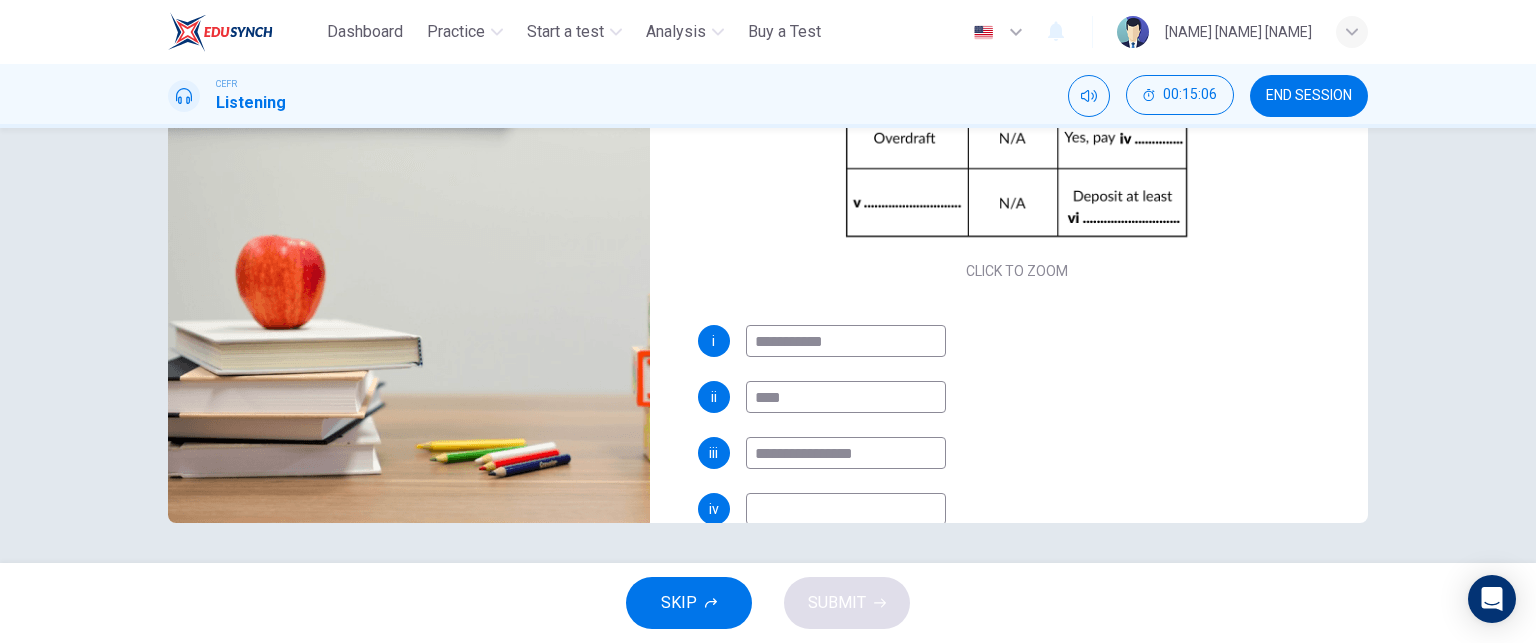 type on "*********" 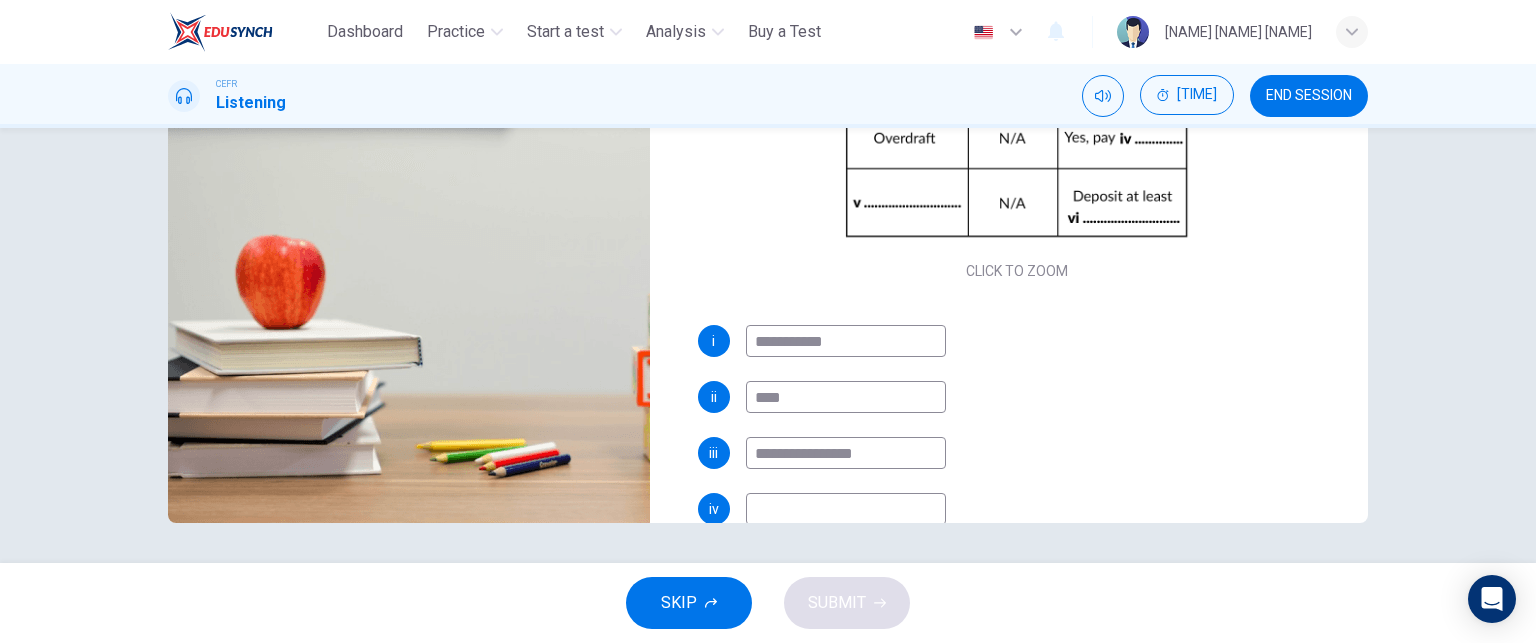 click at bounding box center (846, 341) 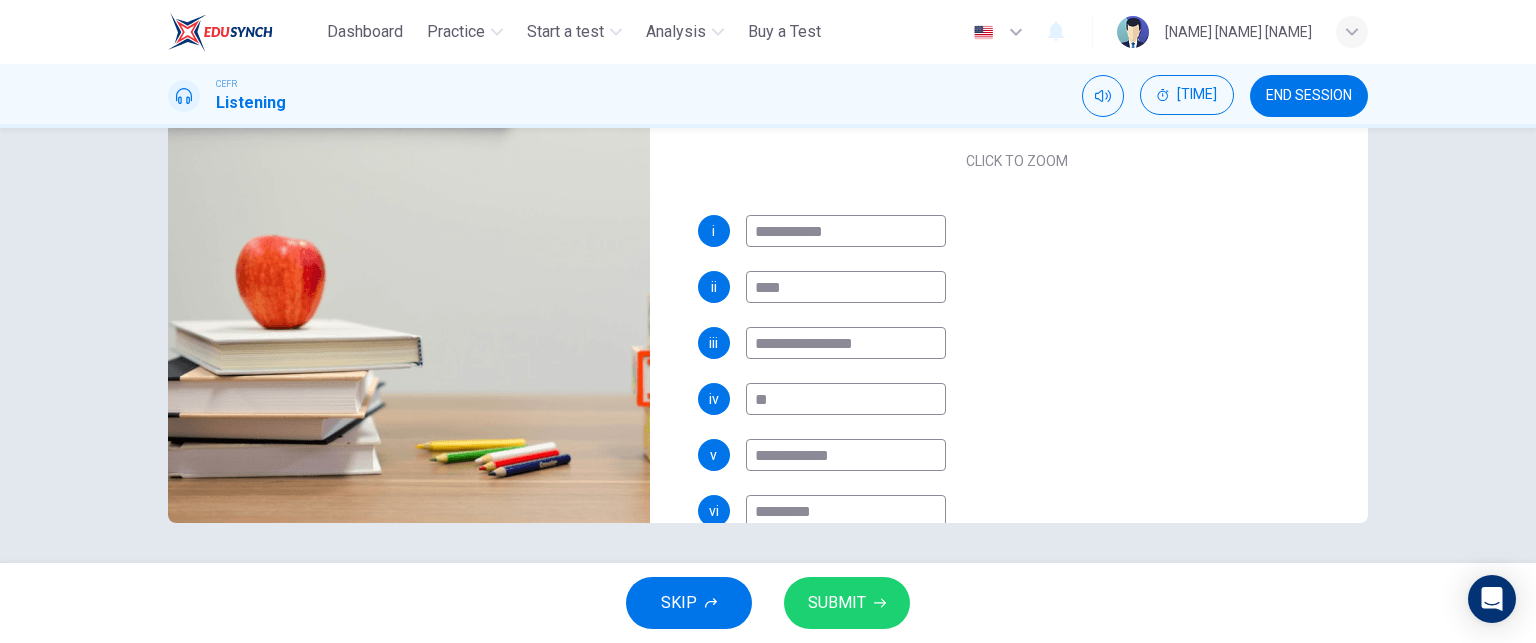 scroll, scrollTop: 241, scrollLeft: 0, axis: vertical 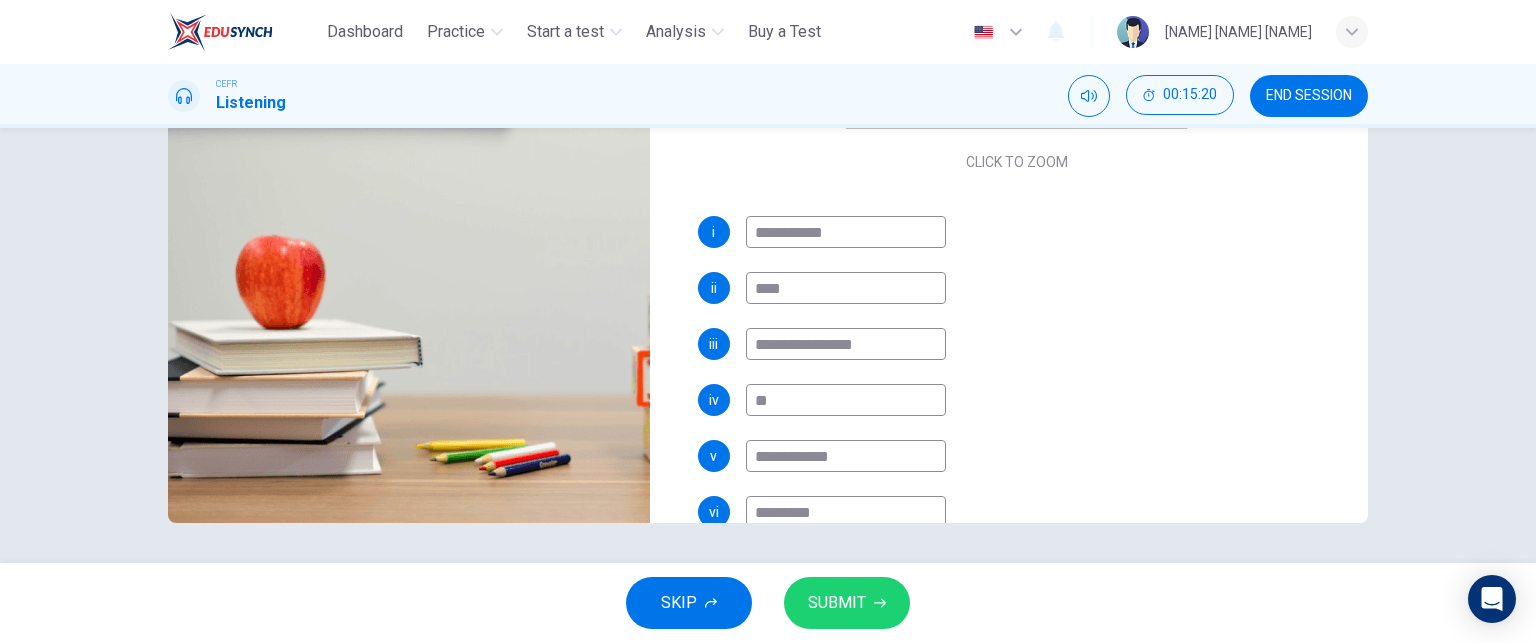 type on "**" 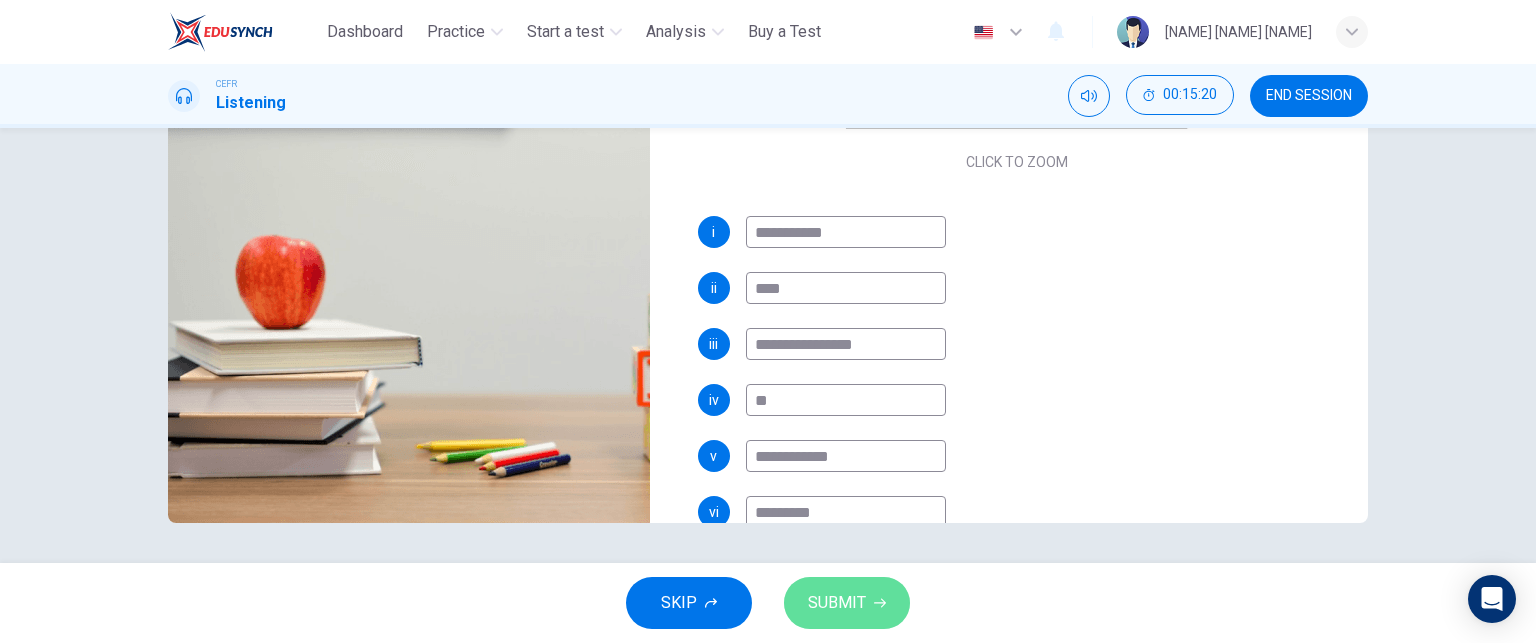 click on "SUBMIT" at bounding box center (837, 603) 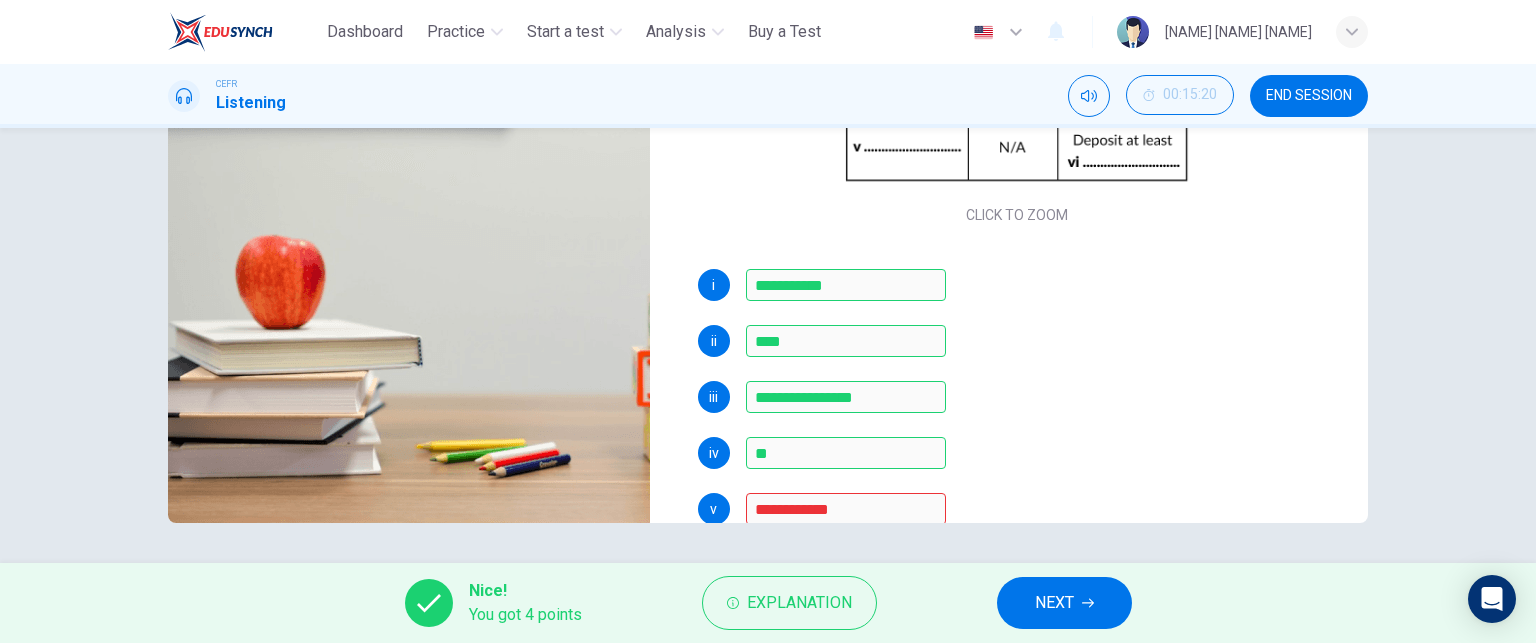 scroll, scrollTop: 285, scrollLeft: 0, axis: vertical 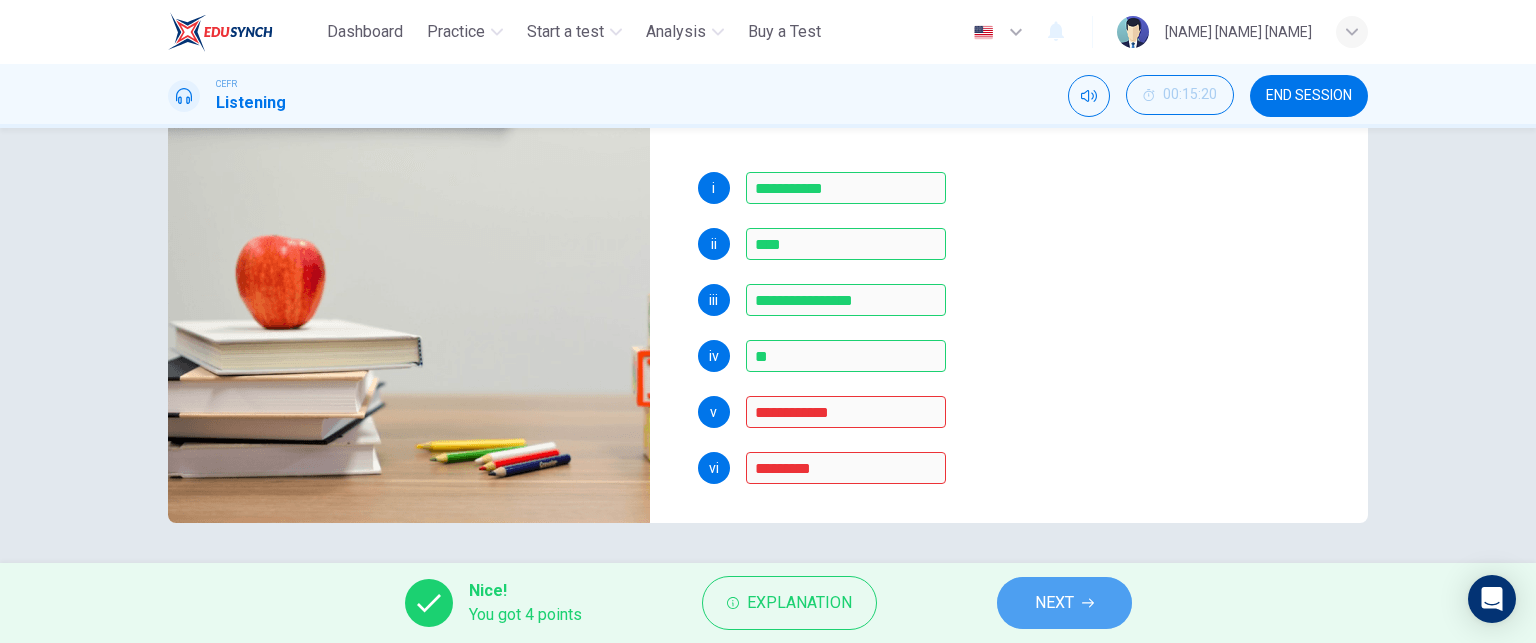 click on "NEXT" at bounding box center (1054, 603) 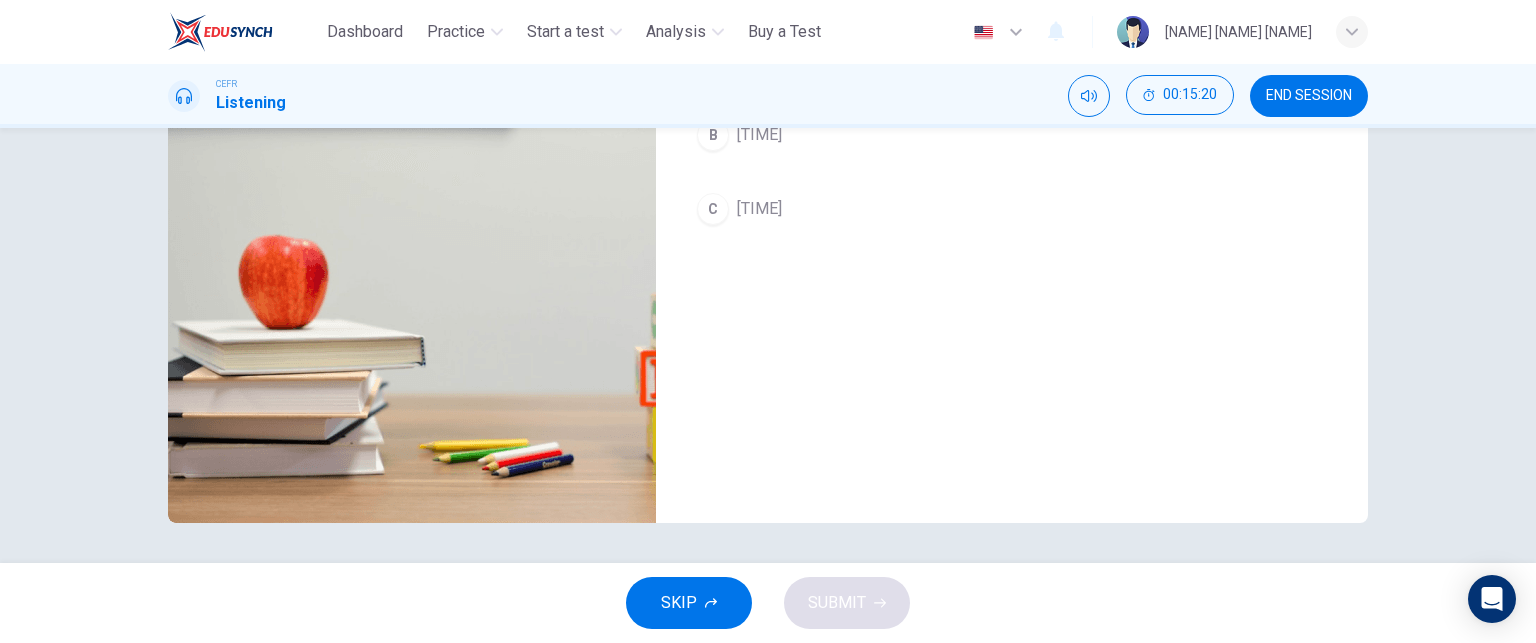 scroll, scrollTop: 0, scrollLeft: 0, axis: both 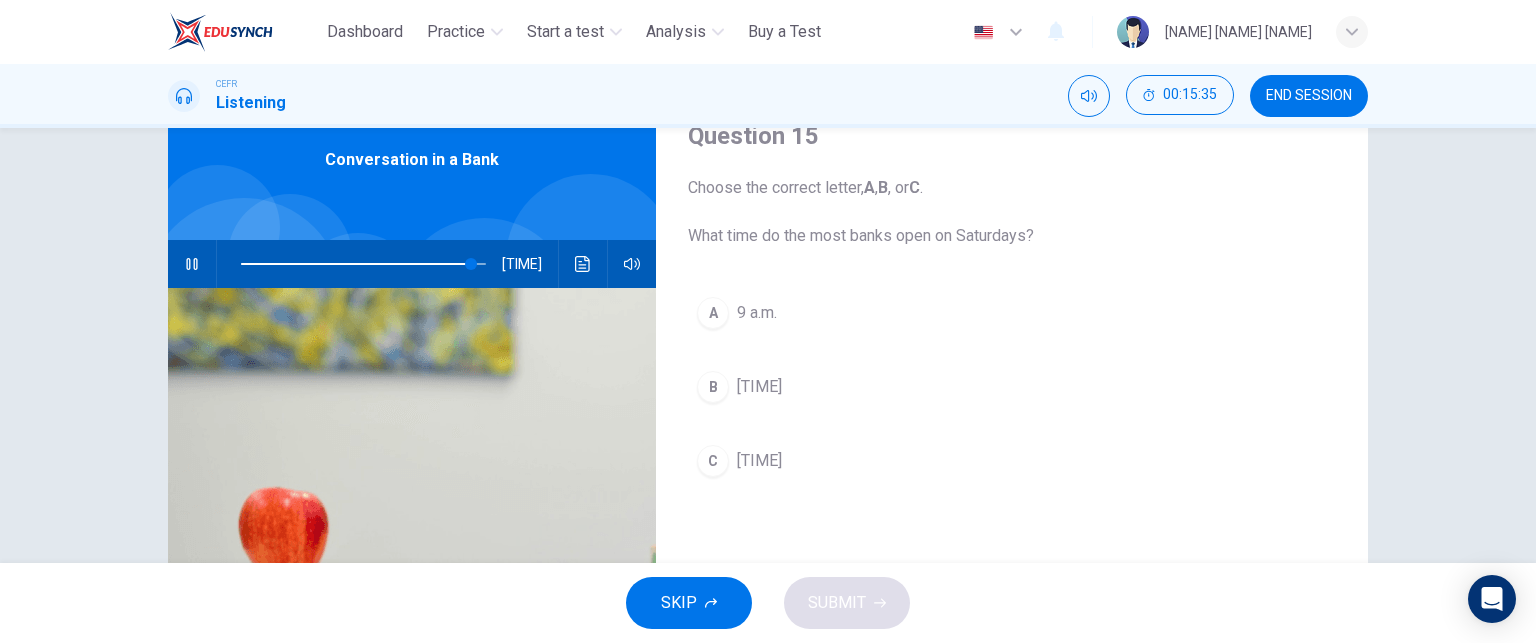 click on "A" at bounding box center [713, 313] 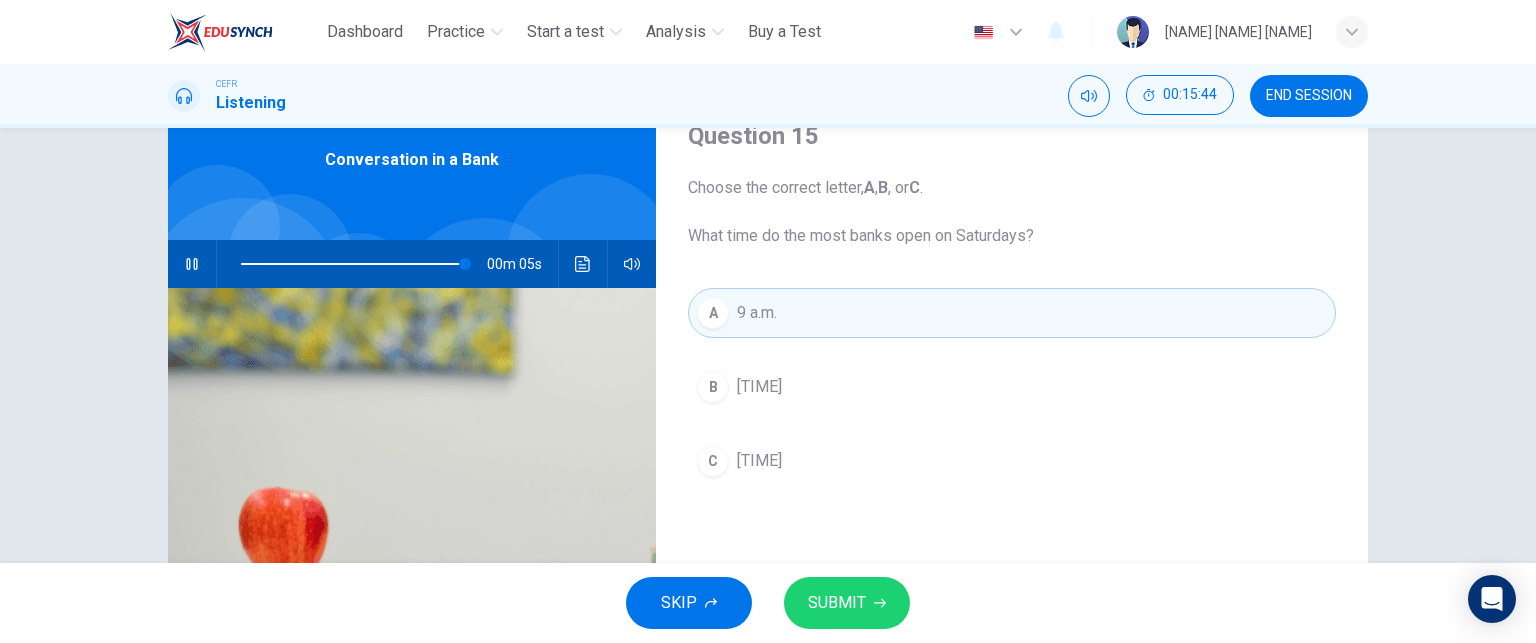 click on "Question 15 Choose the correct letter,  A ,  B , or  C . What time do the most banks open on Saturdays? A 9 a.m. B 9 p.m. C 3:30 p.m." at bounding box center [1012, 427] 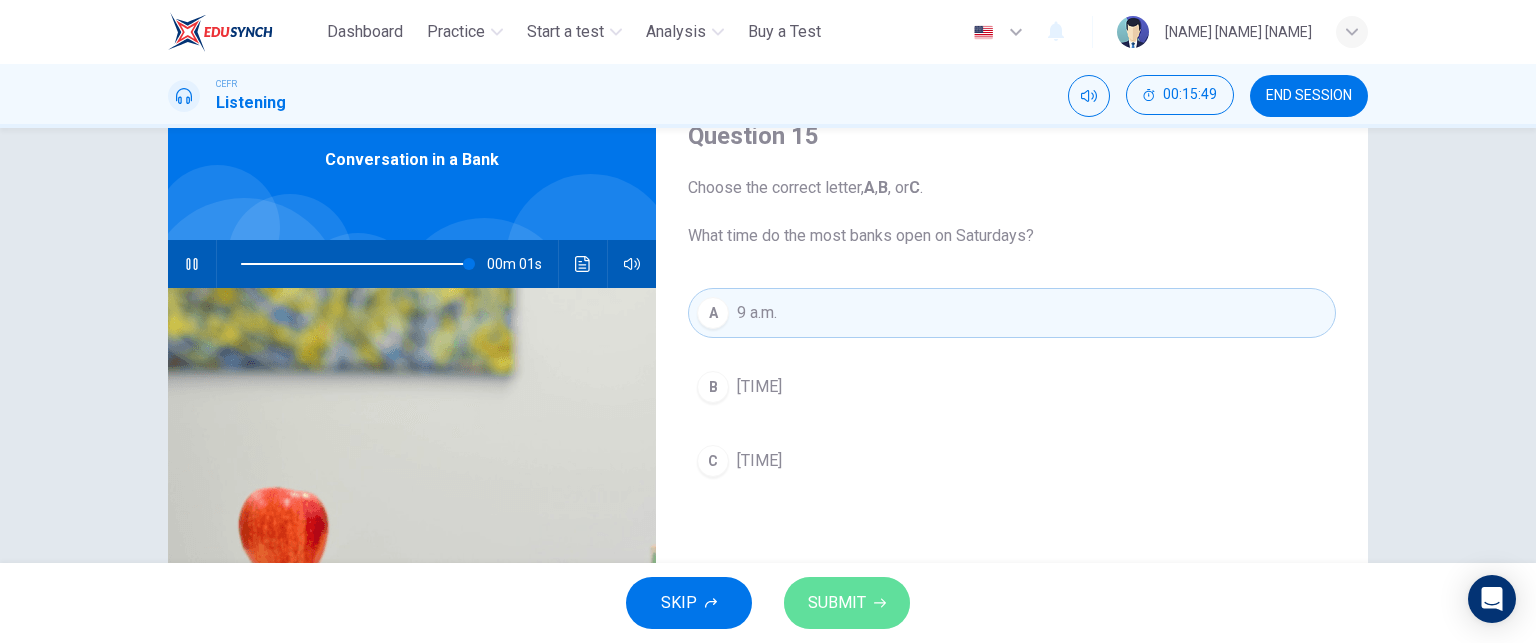 click on "SUBMIT" at bounding box center (837, 603) 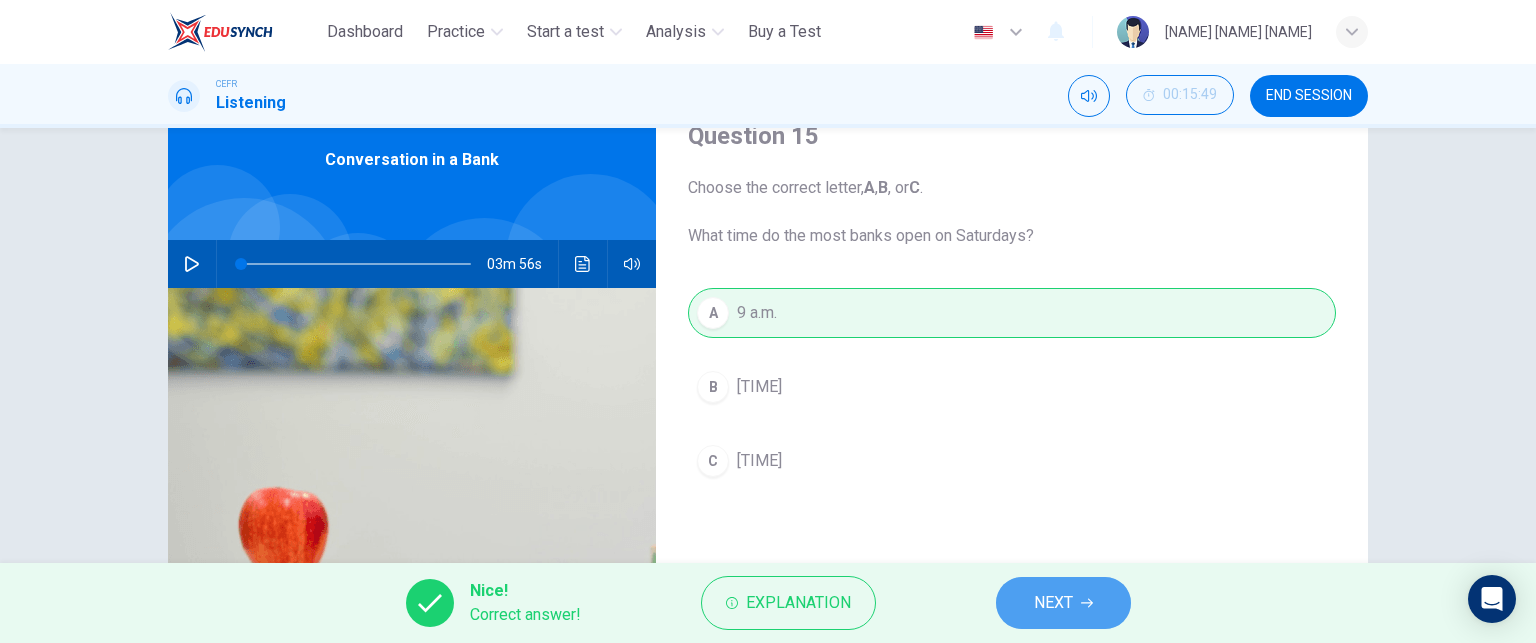 click on "NEXT" at bounding box center [1063, 603] 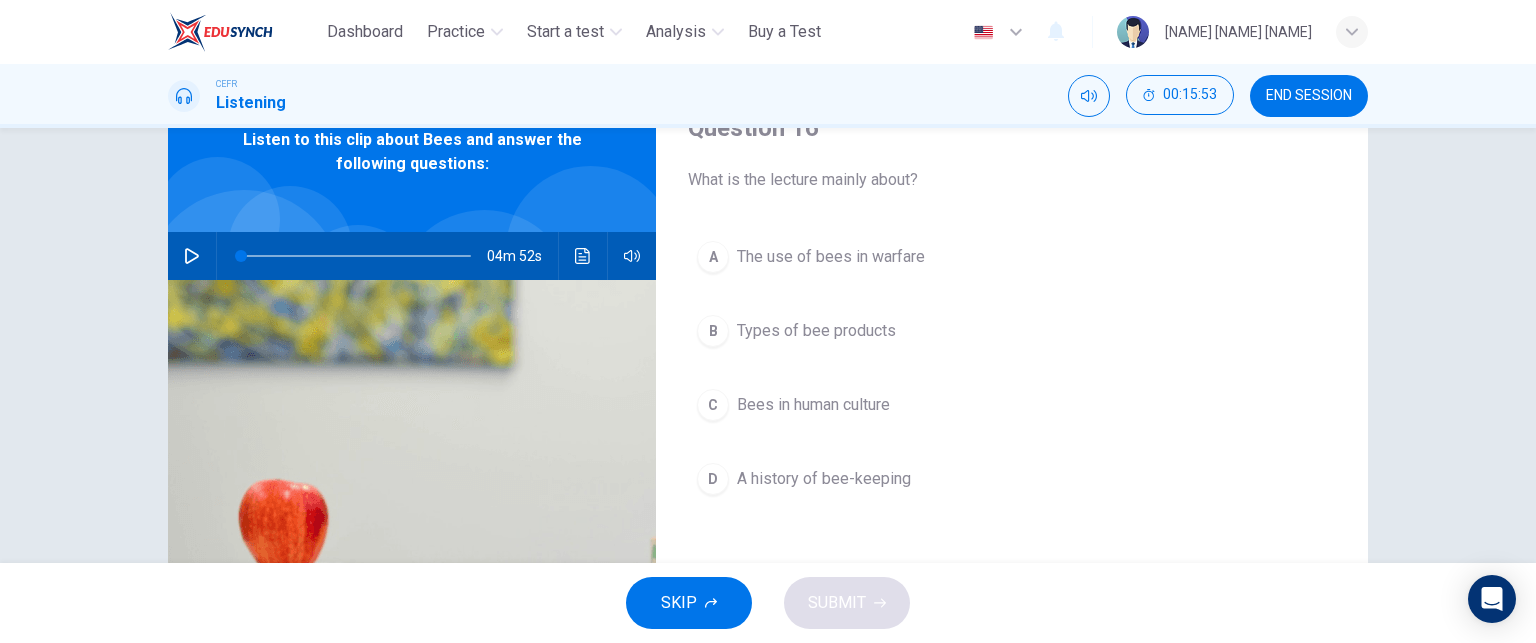 scroll, scrollTop: 98, scrollLeft: 0, axis: vertical 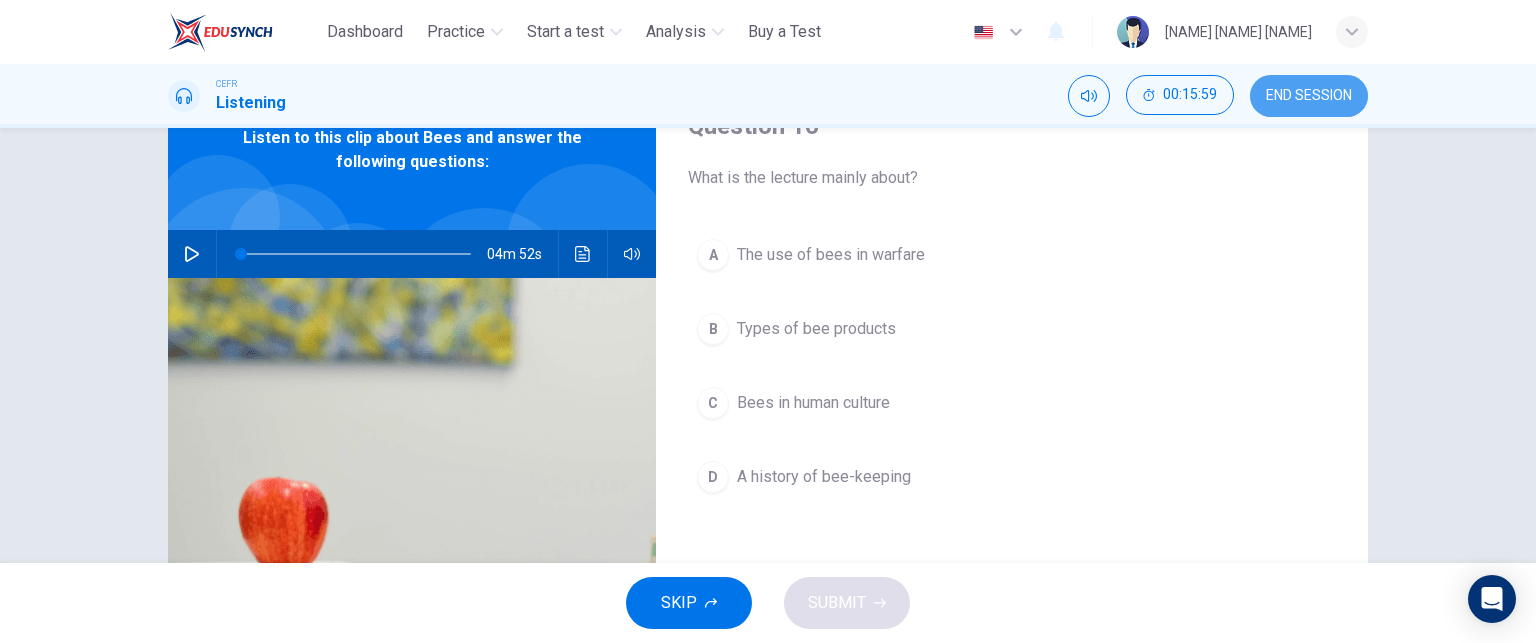 click on "END SESSION" at bounding box center (1309, 96) 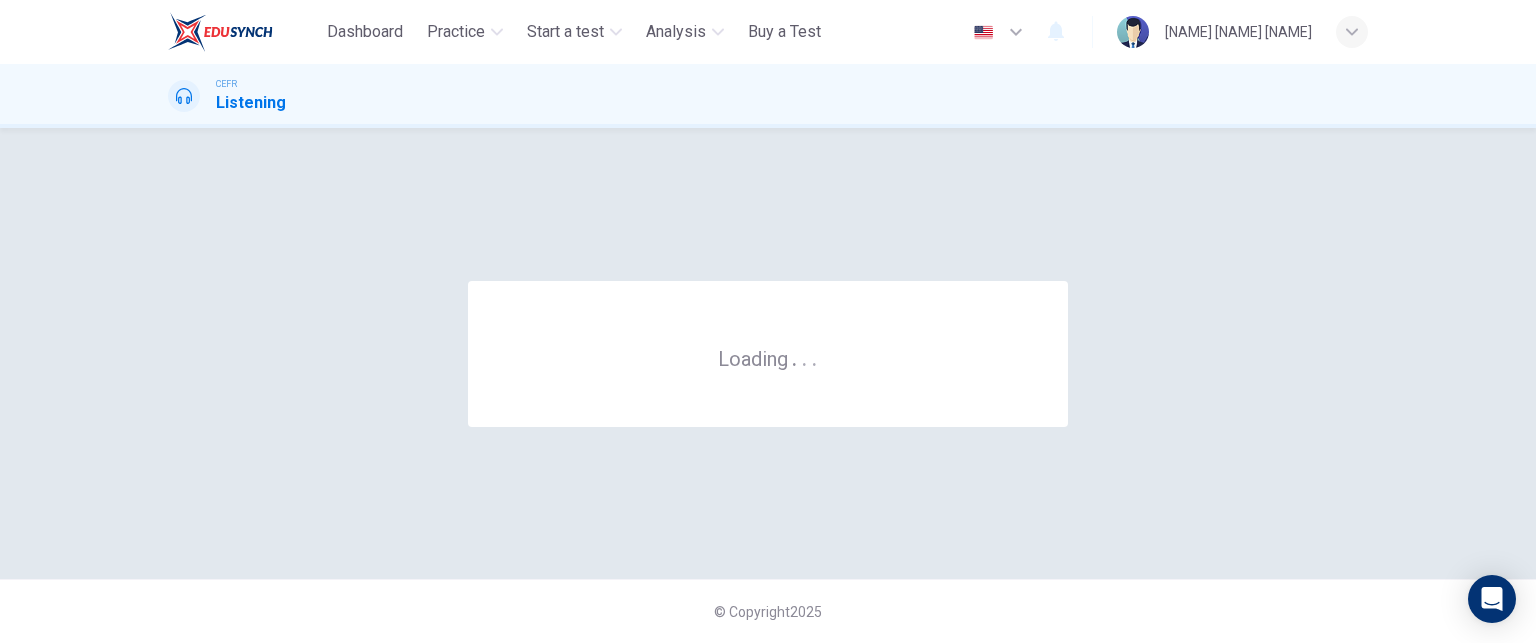 scroll, scrollTop: 0, scrollLeft: 0, axis: both 